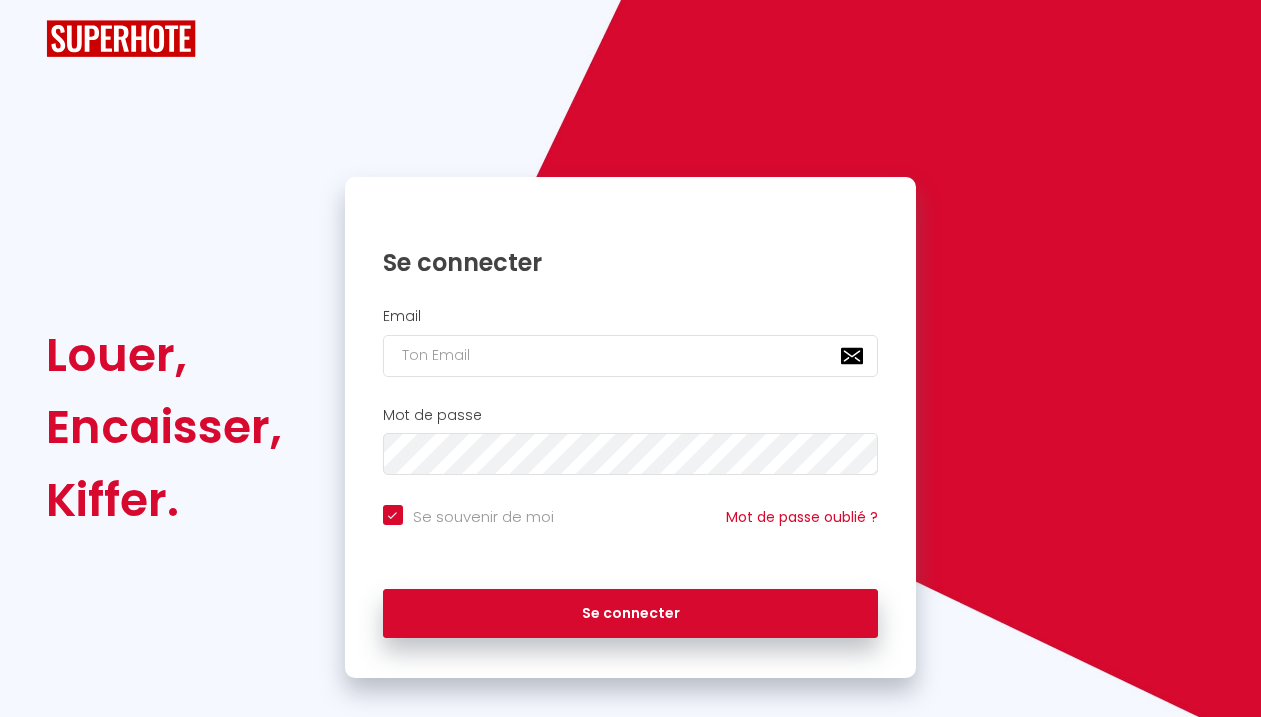 scroll, scrollTop: 0, scrollLeft: 0, axis: both 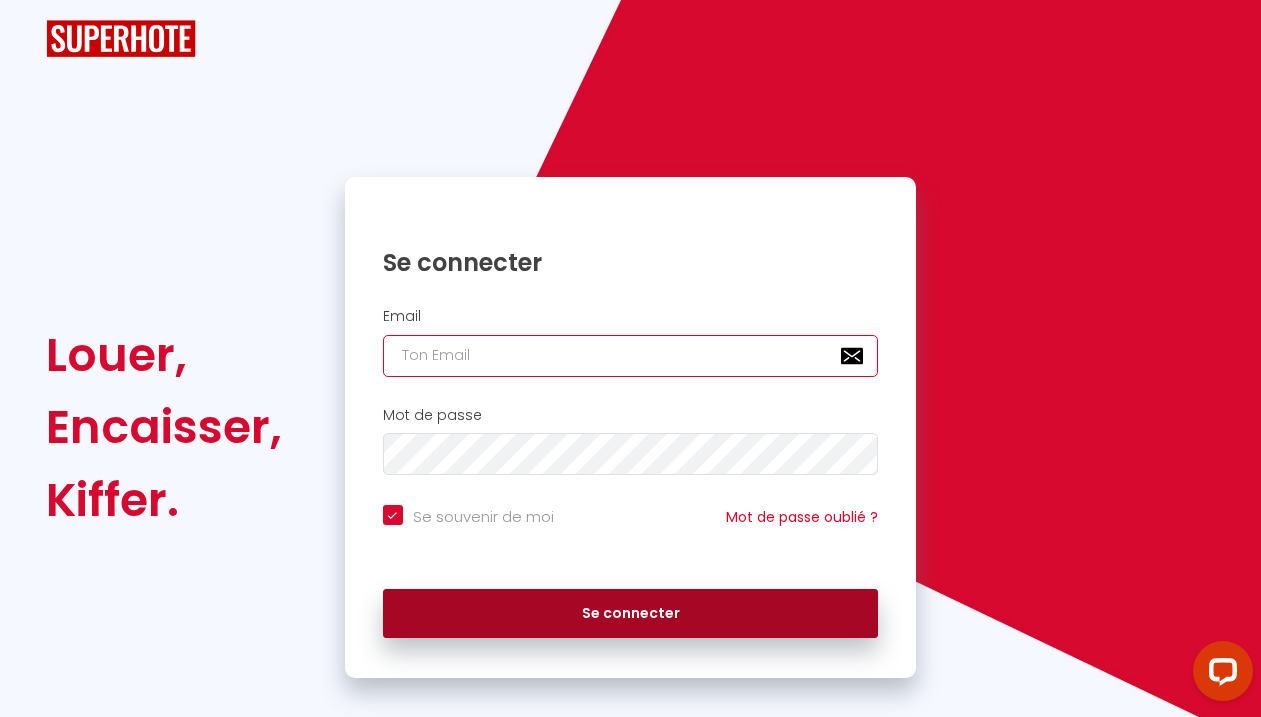 type on "[EMAIL_ADDRESS][DOMAIN_NAME]" 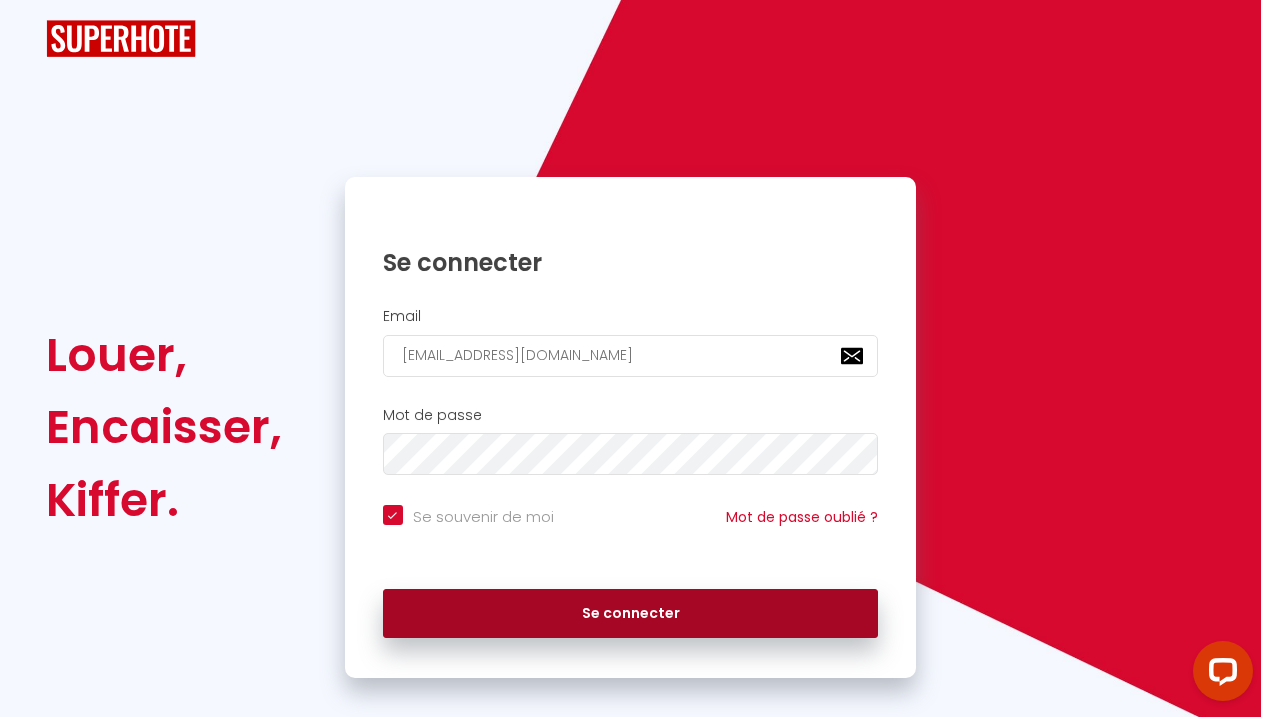 click on "Se connecter" at bounding box center [631, 614] 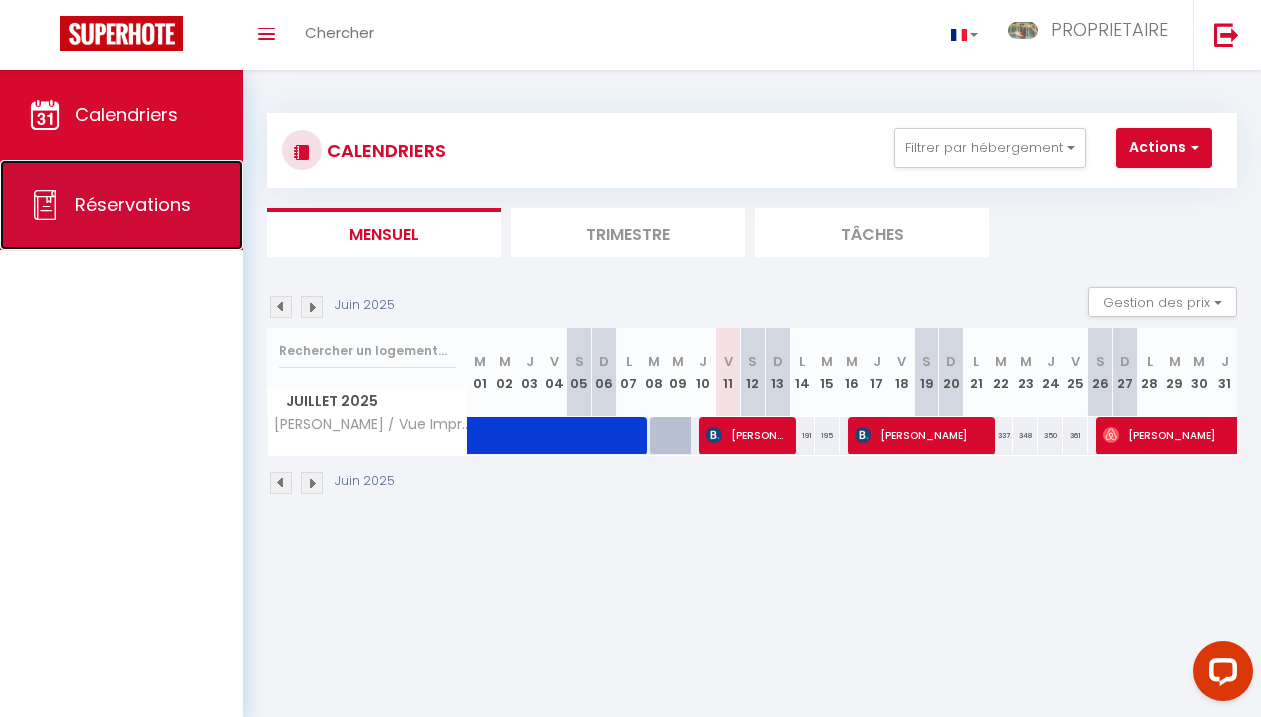 click on "Réservations" at bounding box center (133, 204) 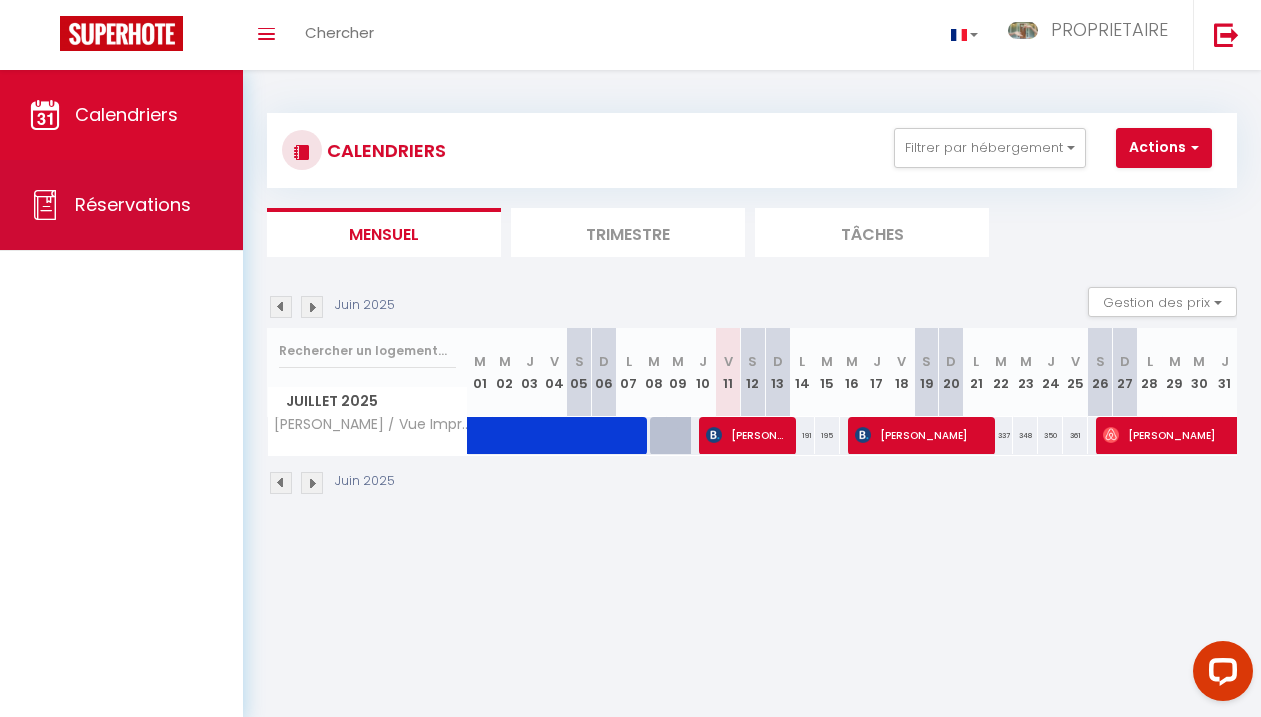 select on "not_cancelled" 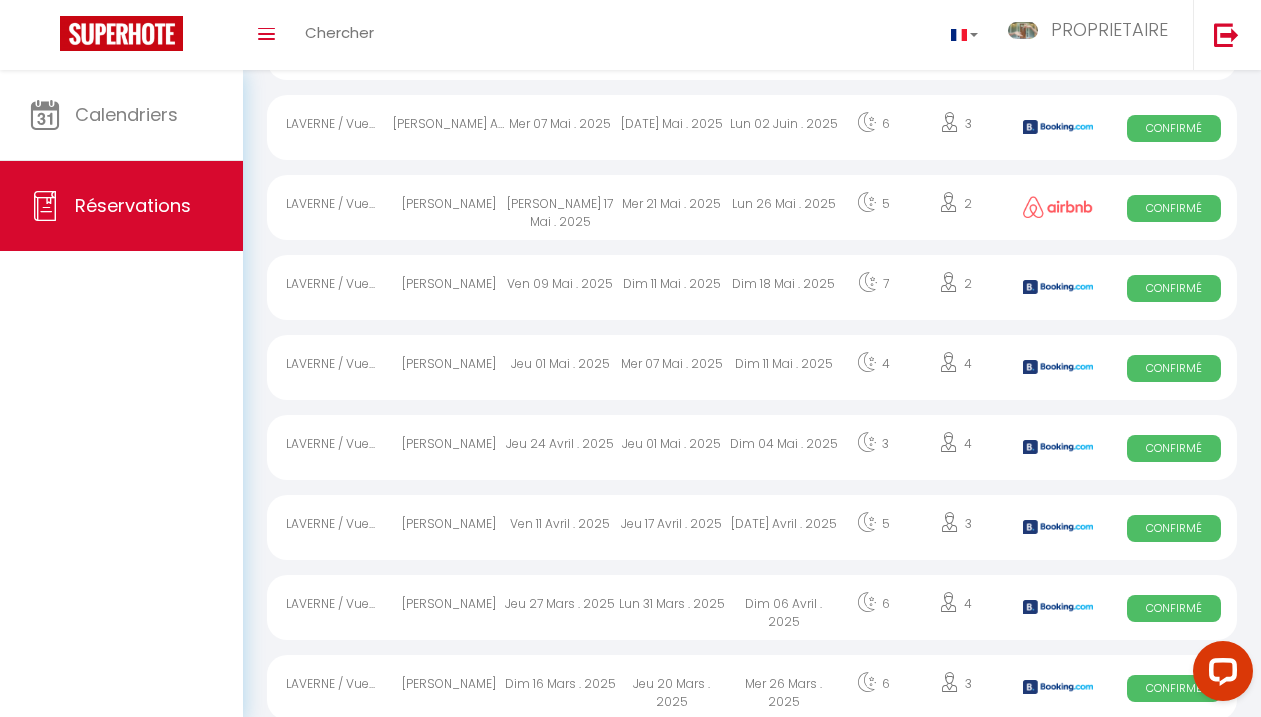 scroll, scrollTop: 1303, scrollLeft: 0, axis: vertical 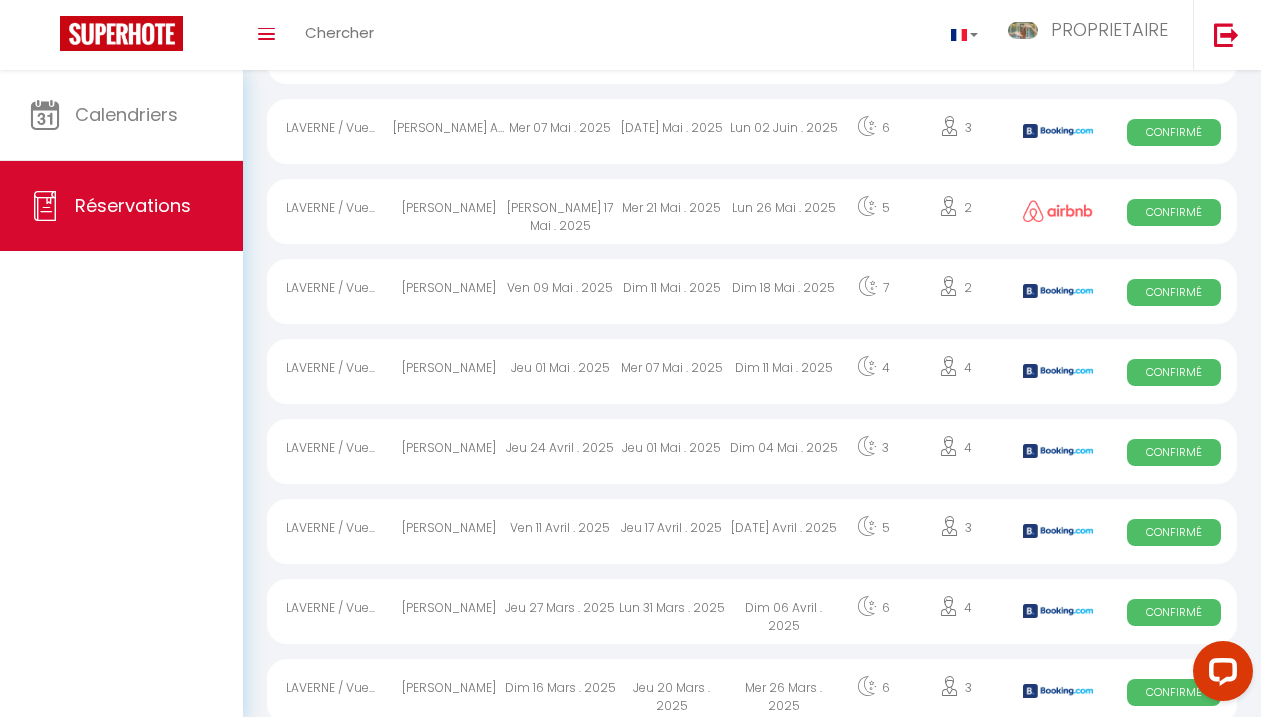 click on "Confirmé" at bounding box center [1174, 292] 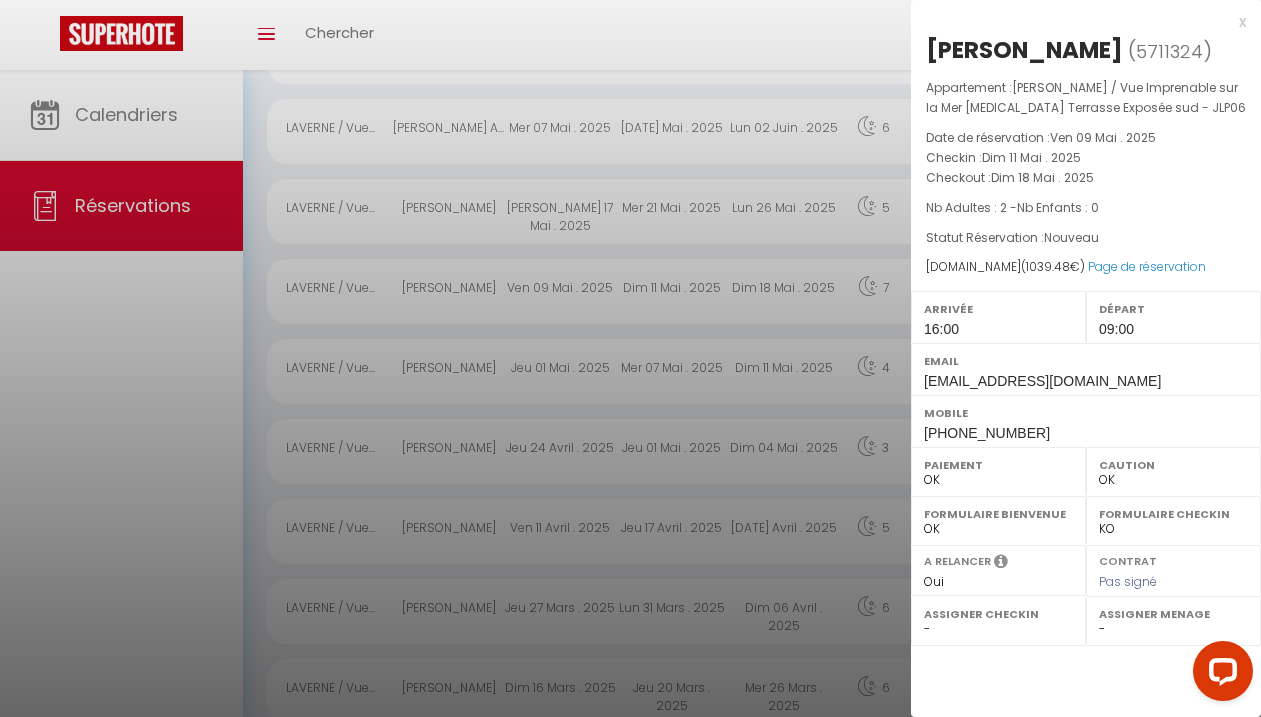 click on "x" at bounding box center [1078, 22] 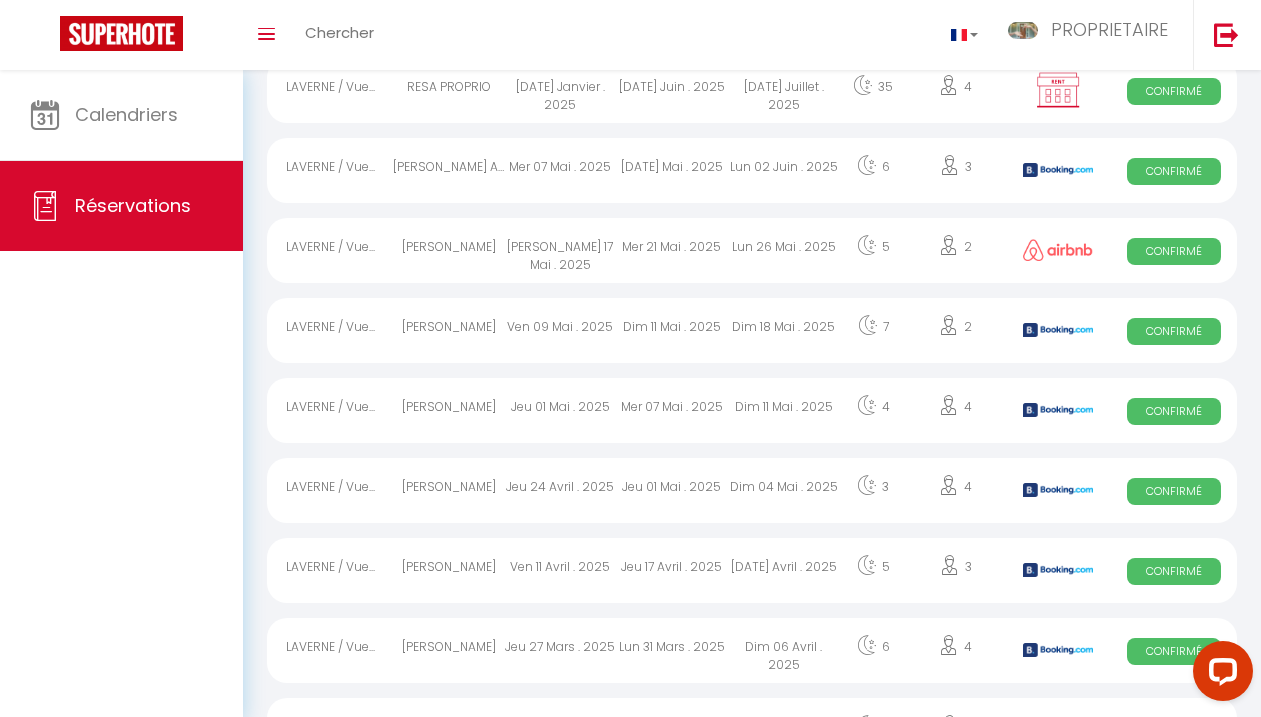 scroll, scrollTop: 1262, scrollLeft: 0, axis: vertical 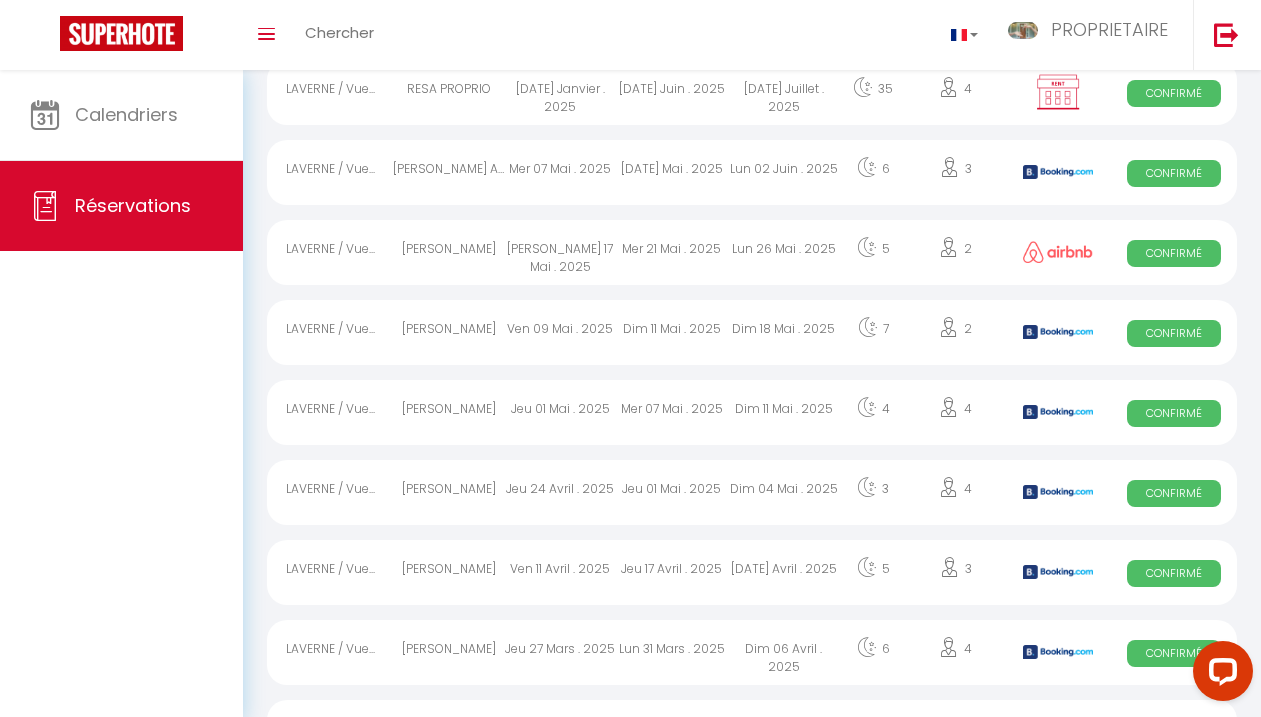 click on "Mer 21 Mai . 2025" at bounding box center (672, 252) 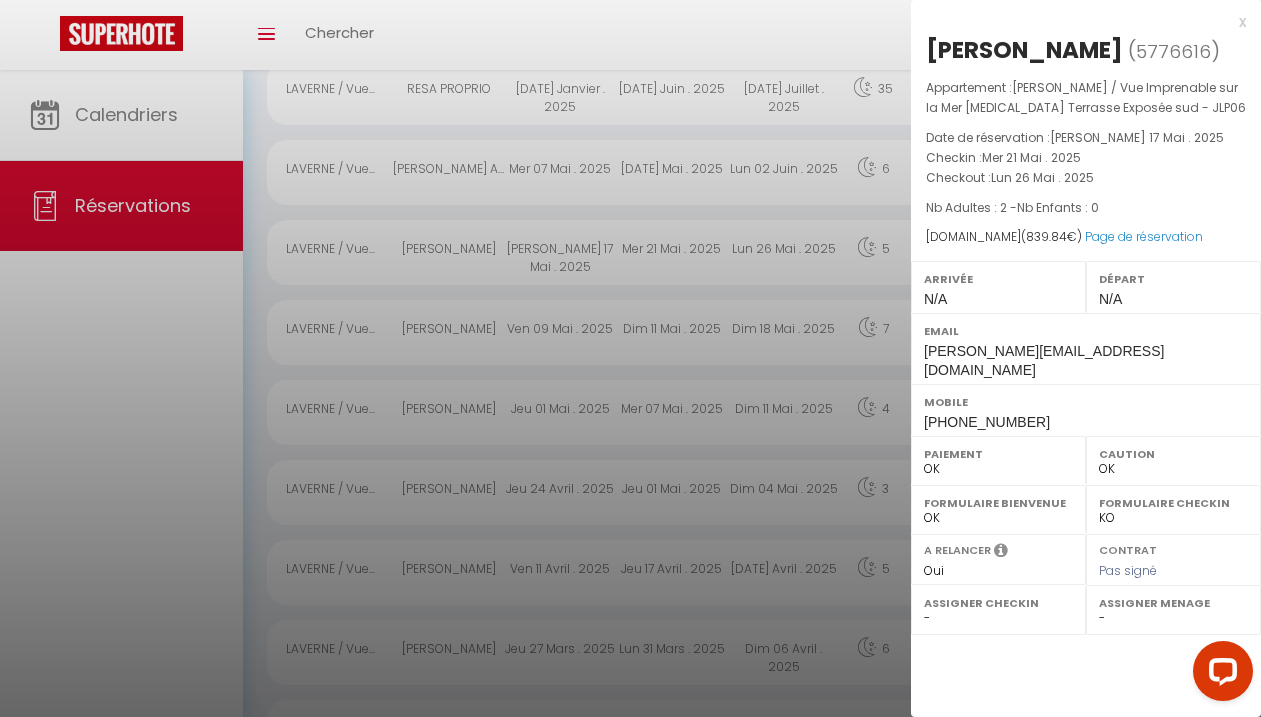 click on "x" at bounding box center [1078, 22] 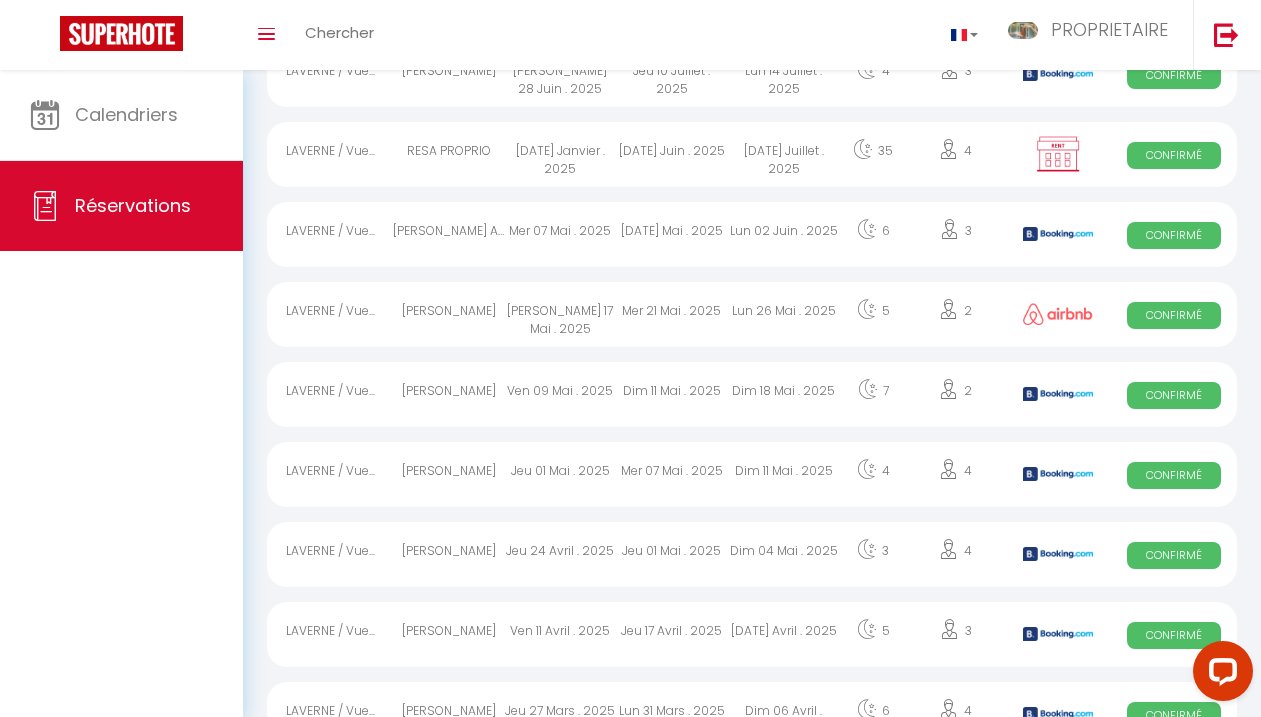 scroll, scrollTop: 1199, scrollLeft: 0, axis: vertical 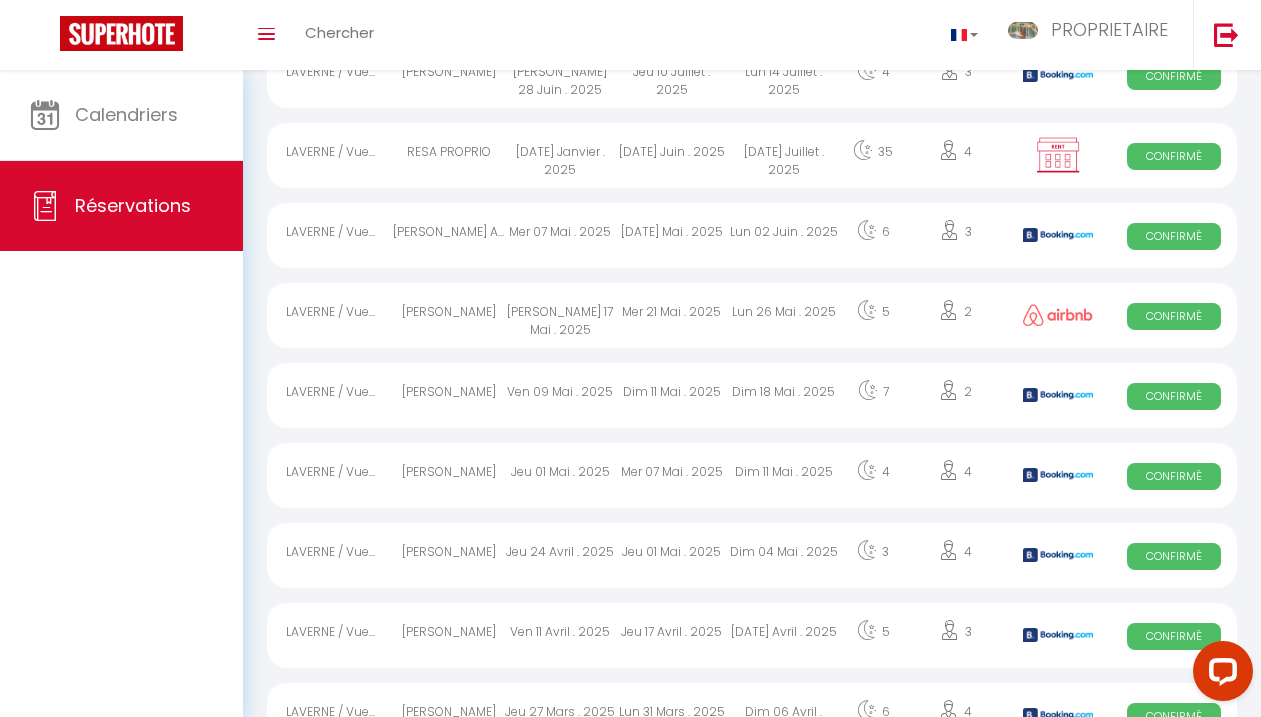 click on "[DATE] Mai . 2025" at bounding box center [672, 235] 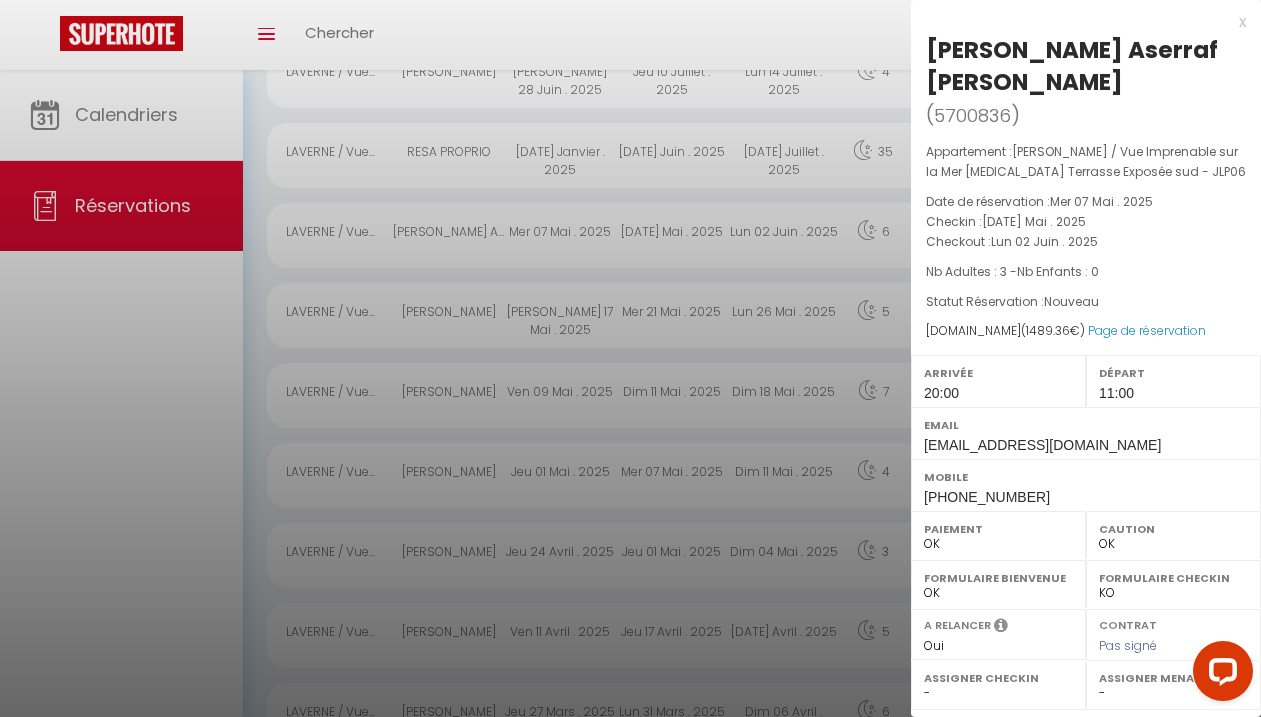 click on "x
[PERSON_NAME] Aserraf [PERSON_NAME]
( 5700836 )    Appartement :  [PERSON_NAME] / Vue Imprenable sur la Mer [MEDICAL_DATA] Terrasse Exposée sud - JLP06   Date de réservation :  Mer 07 Mai . 2025   Checkin :  [DATE] Mai . 2025   Checkout :  Lun 02 Juin . 2025
Nb Adultes : 3
-
Nb Enfants : 0   Statut Réservation :  Nouveau
[DOMAIN_NAME]
( 1489.36  €)   Page de réservation         Arrivée    20:00   Départ    11:00   Email    [EMAIL_ADDRESS][DOMAIN_NAME]   Mobile    [PHONE_NUMBER]   Paiement    OK   KO   Caution    OK   KO   Formulaire Bienvenue    OK   KO   Formulaire Checkin    OK   KO    A relancer     Oui   Non   Contrat    Pas signé   Assigner Checkin   -     Assigner Menage   -" at bounding box center (1086, 260) 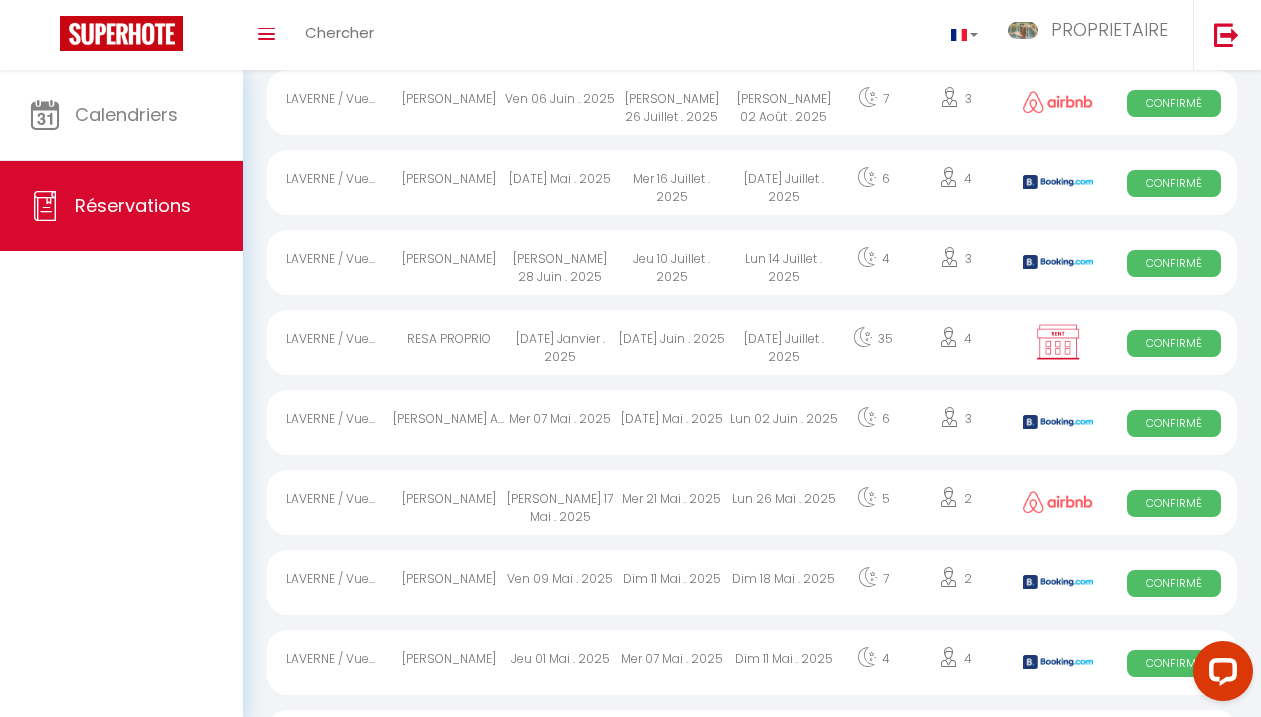 scroll, scrollTop: 1006, scrollLeft: 0, axis: vertical 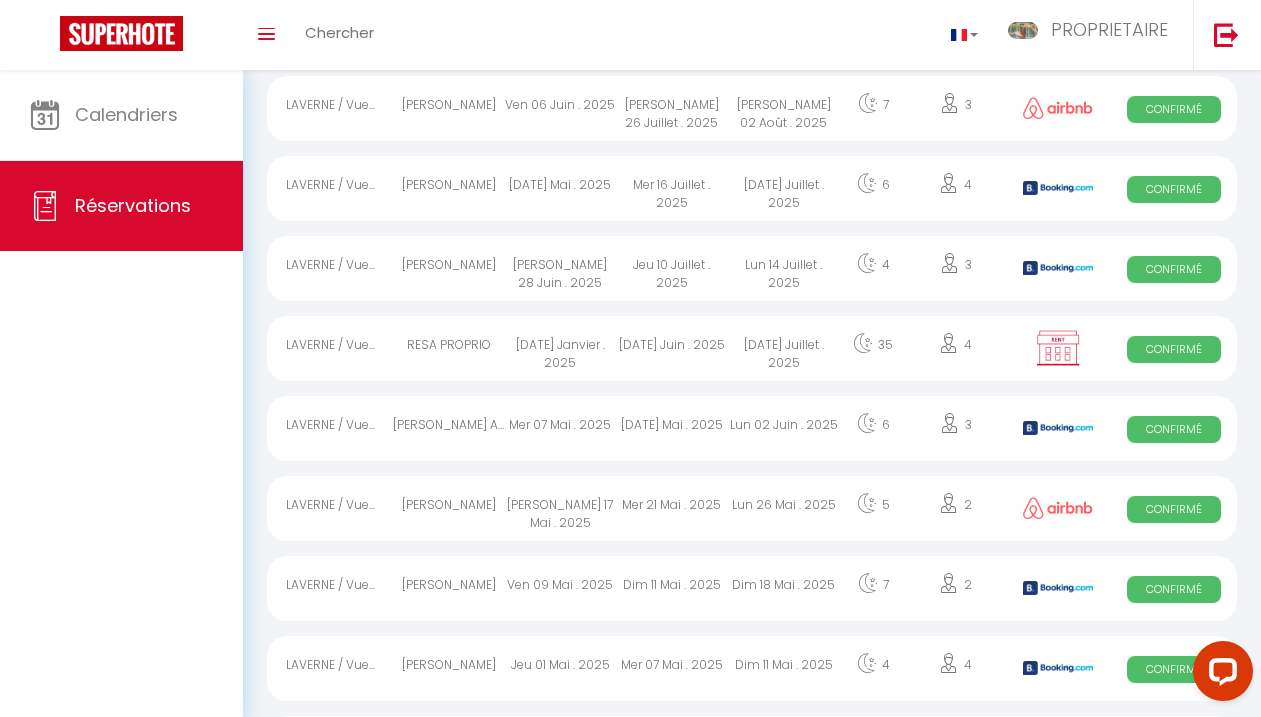 click on "Jeu 10 Juillet . 2025" at bounding box center [672, 268] 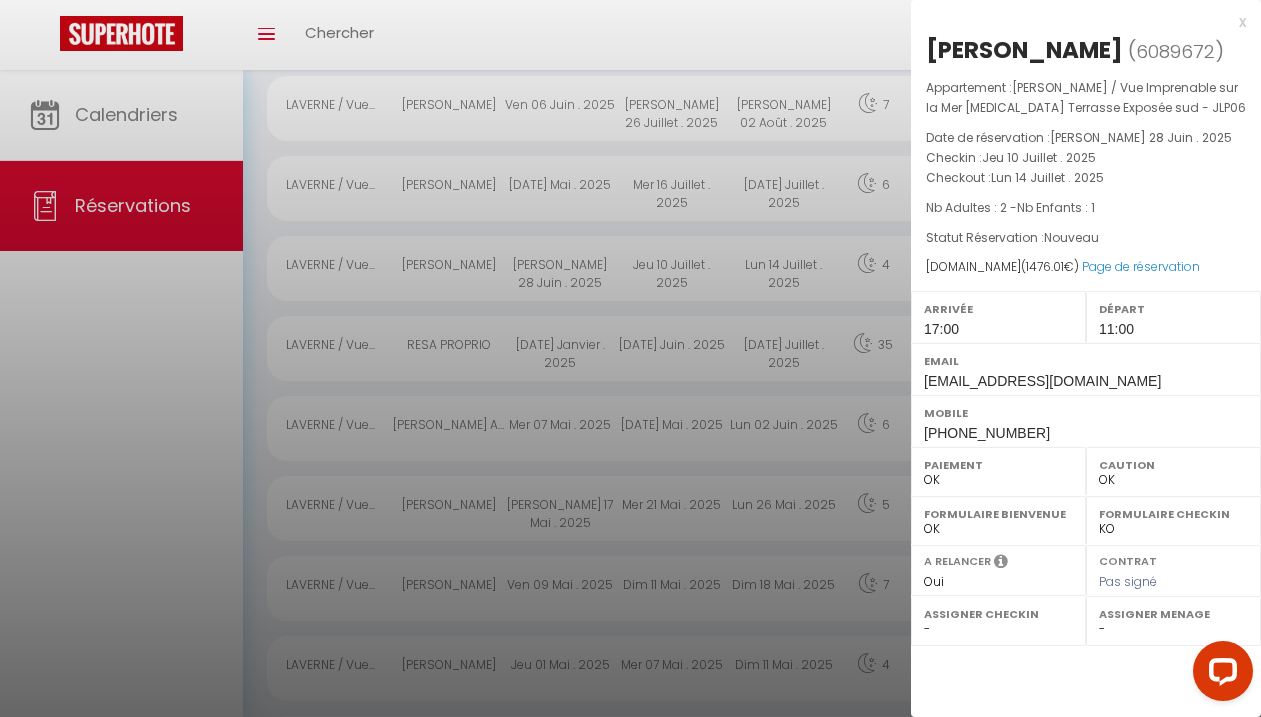 click on "x" at bounding box center (1078, 22) 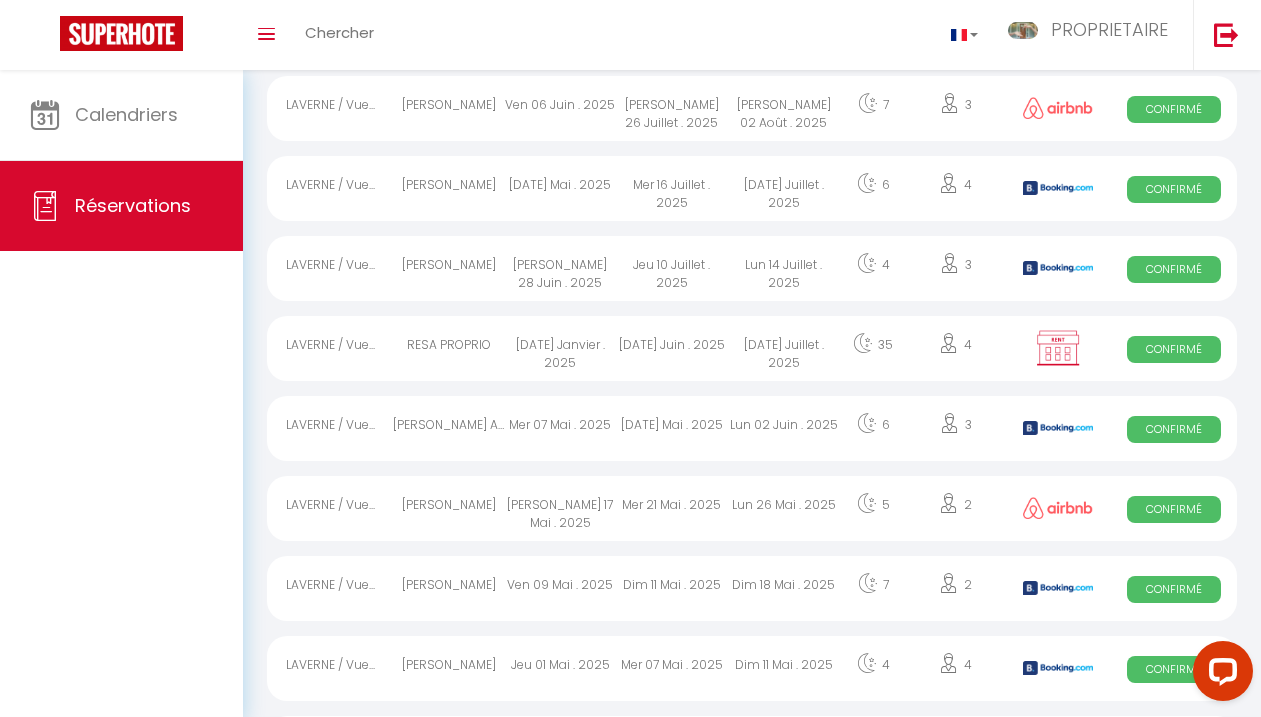 click on "Confirmé" at bounding box center [1174, 269] 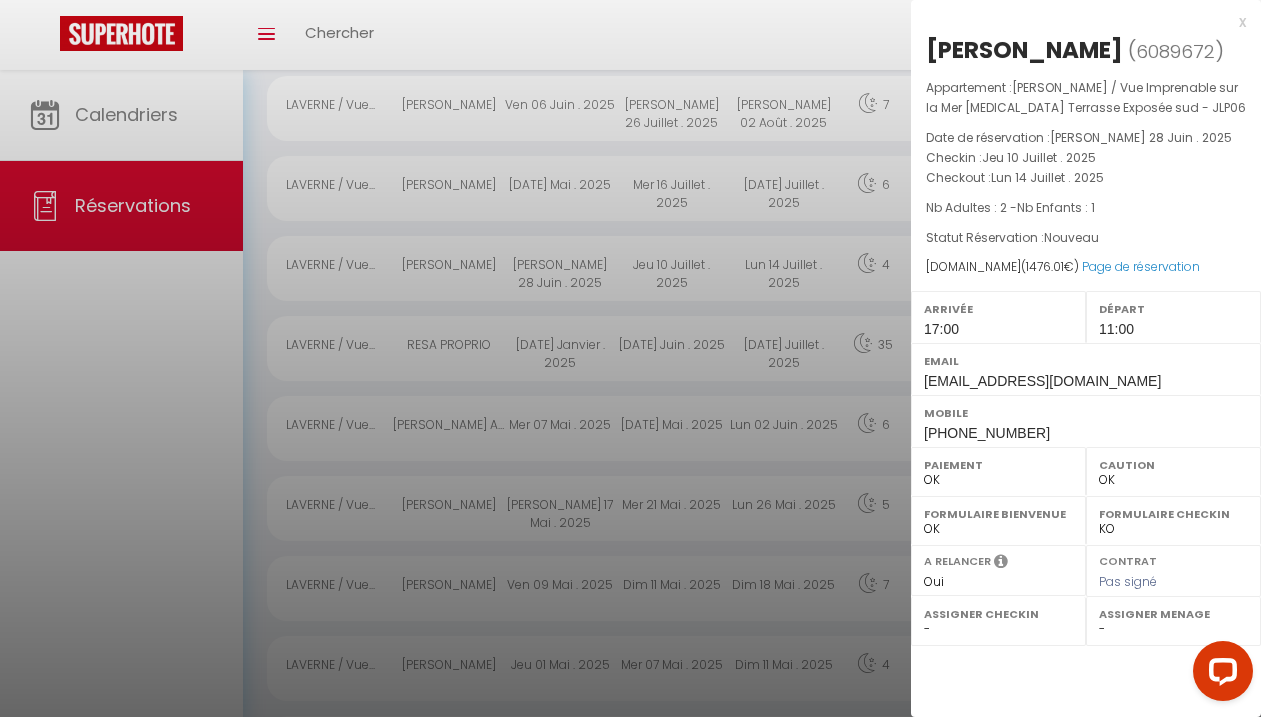 click on "x" at bounding box center [1078, 22] 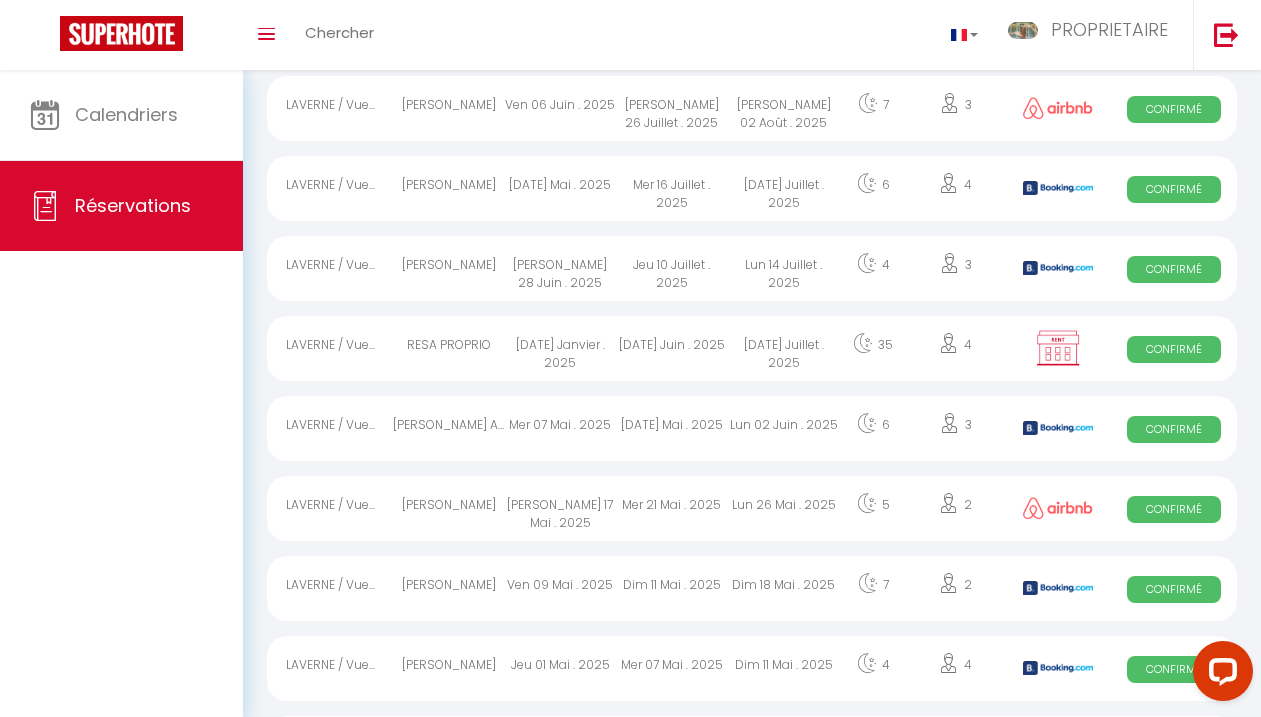 click on "[DATE] Juin . 2025" at bounding box center (672, 348) 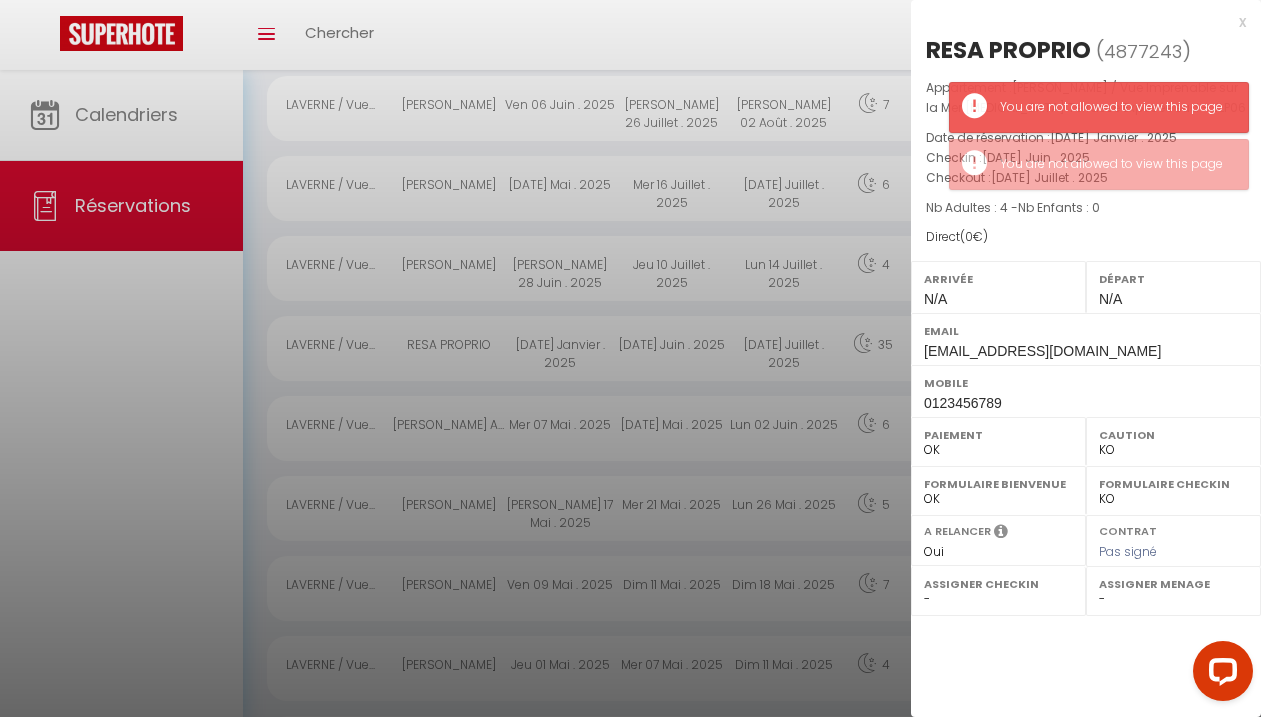 click on "x" at bounding box center (1078, 22) 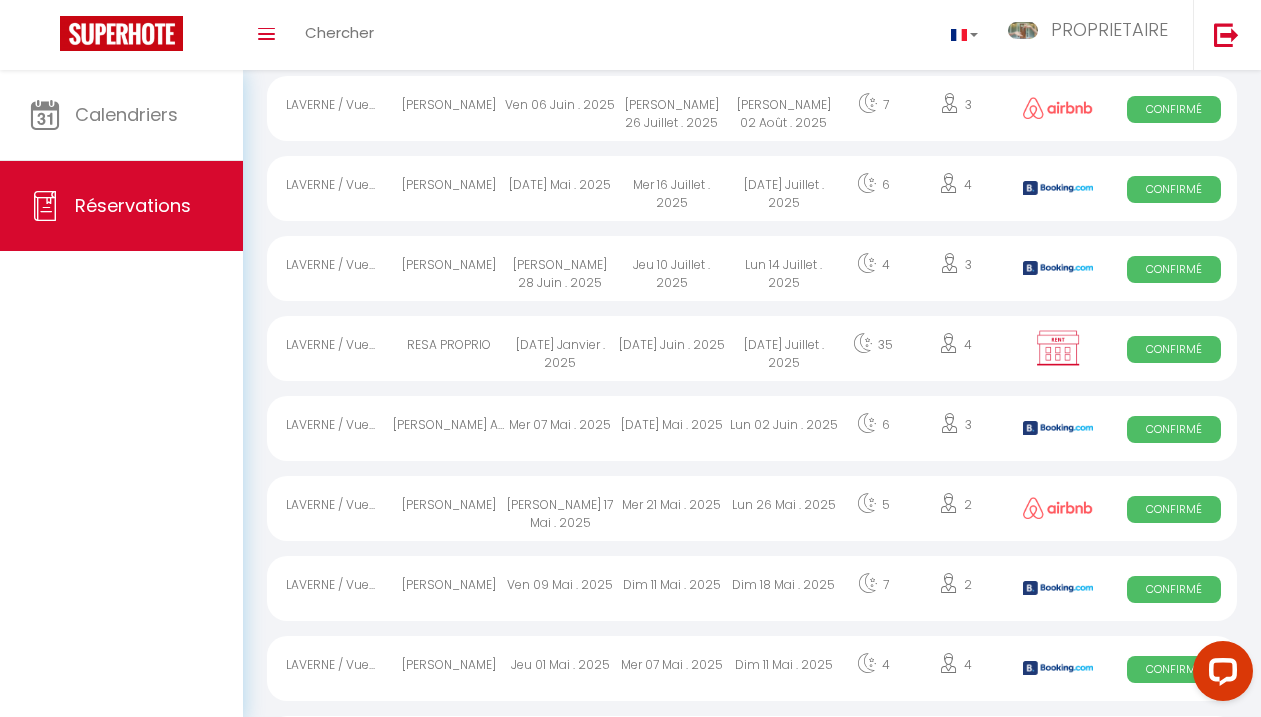 click on "Mer 07 Mai . 2025" at bounding box center (561, 428) 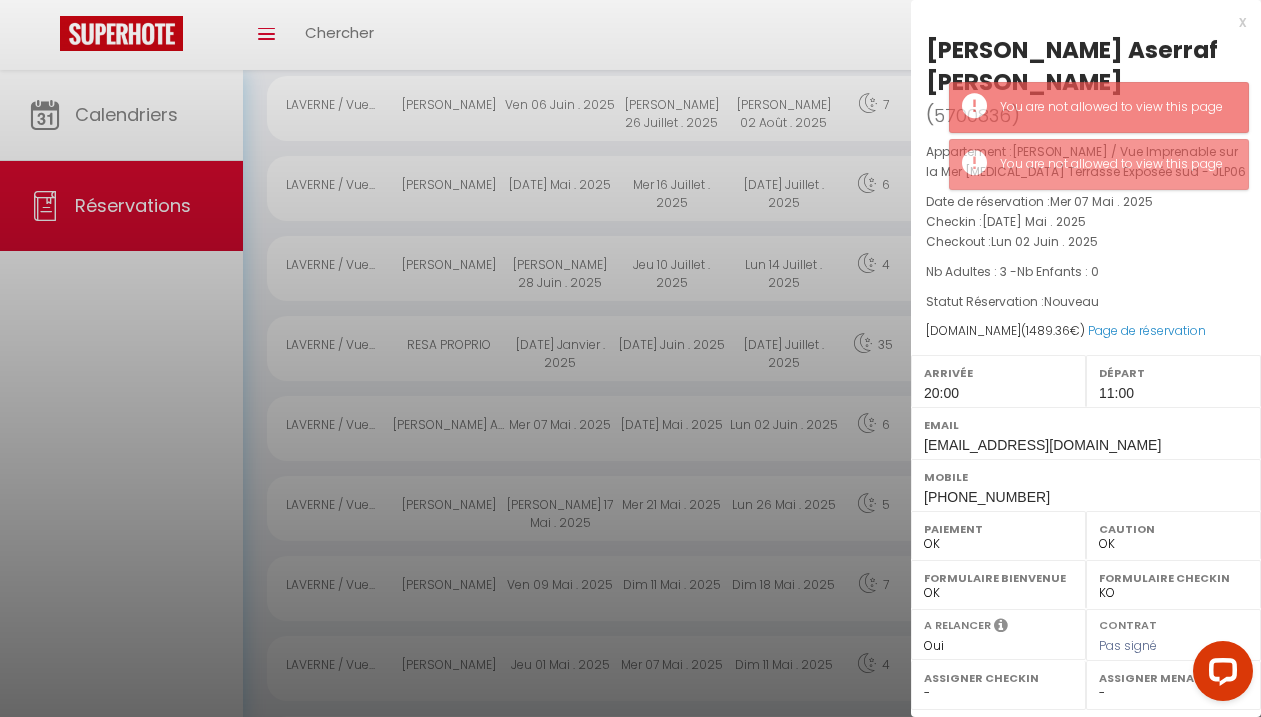 click on "x
[PERSON_NAME] Aserraf [PERSON_NAME]
( 5700836 )    Appartement :  [PERSON_NAME] / Vue Imprenable sur la Mer [MEDICAL_DATA] Terrasse Exposée sud - JLP06   Date de réservation :  Mer 07 Mai . 2025   Checkin :  [DATE] Mai . 2025   Checkout :  Lun 02 Juin . 2025
Nb Adultes : 3
-
Nb Enfants : 0   Statut Réservation :  Nouveau
[DOMAIN_NAME]
( 1489.36  €)   Page de réservation         Arrivée    20:00   Départ    11:00   Email    [EMAIL_ADDRESS][DOMAIN_NAME]   Mobile    [PHONE_NUMBER]   Paiement    OK   KO   Caution    OK   KO   Formulaire Bienvenue    OK   KO   Formulaire Checkin    OK   KO    A relancer     Oui   Non   Contrat    Pas signé   Assigner Checkin   -     Assigner Menage   -" at bounding box center [1086, 260] 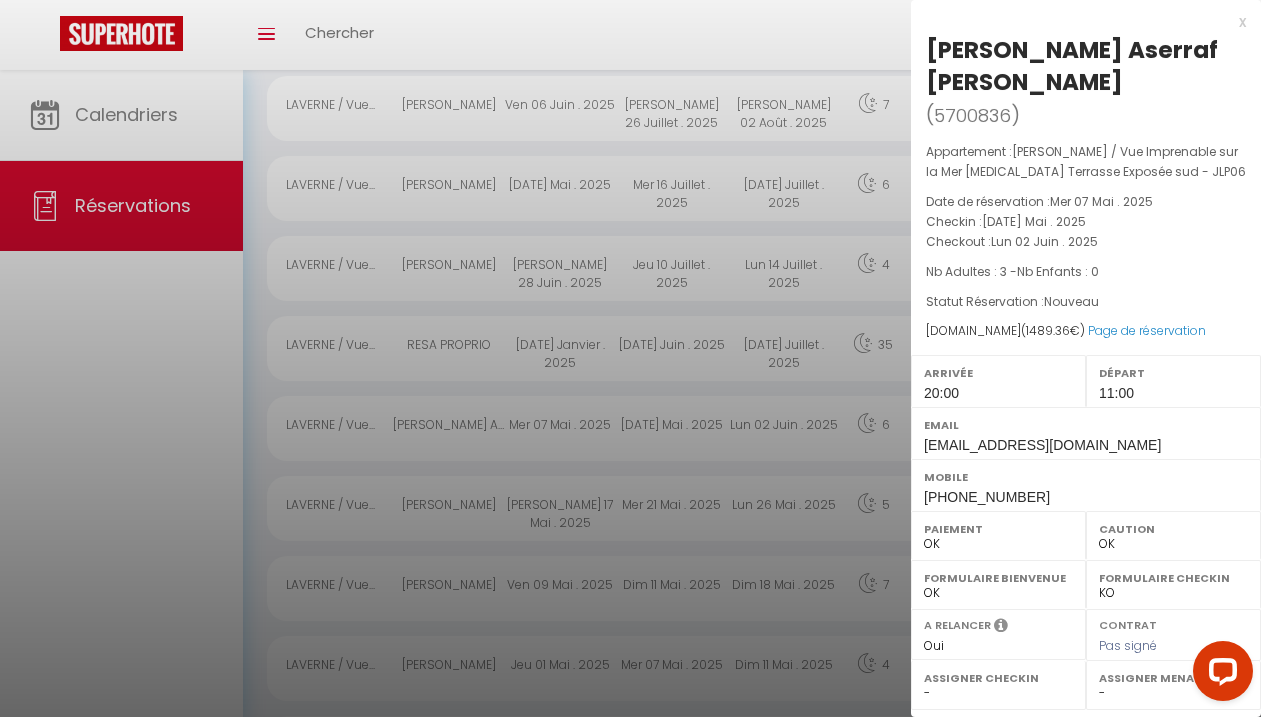 click on "x" at bounding box center (1078, 22) 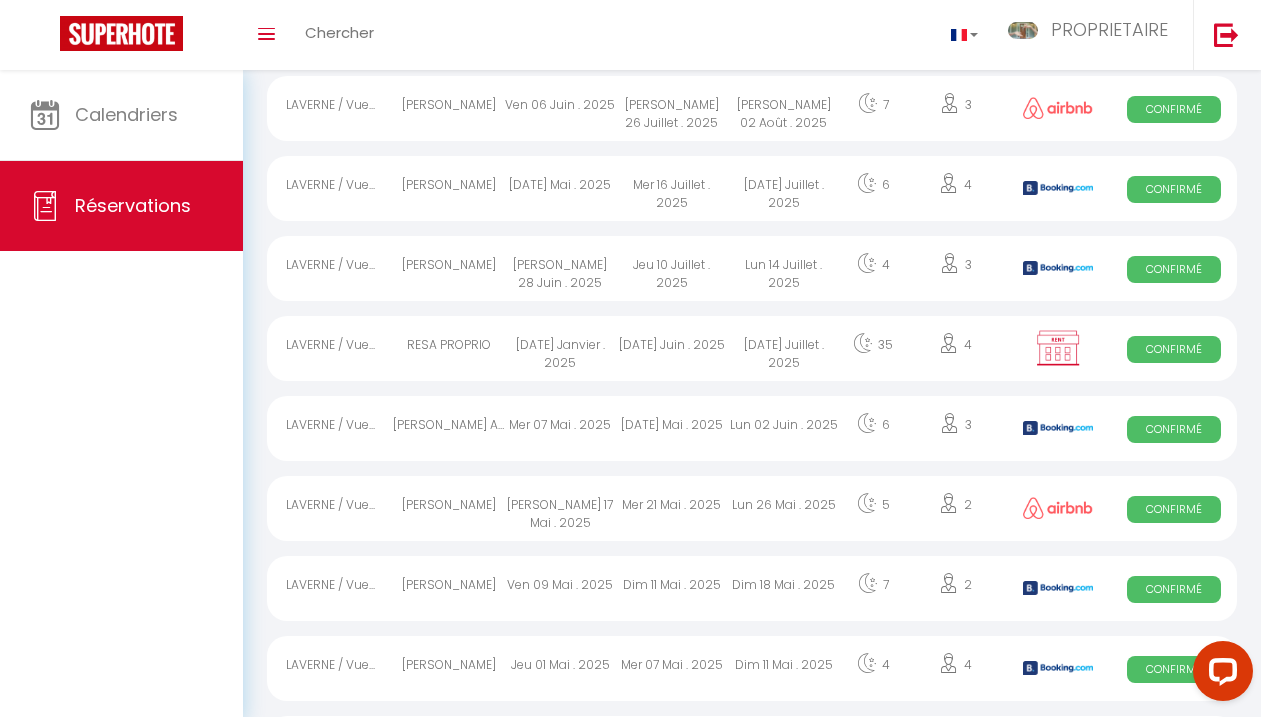 click on "[PERSON_NAME] 17 Mai . 2025" at bounding box center (561, 508) 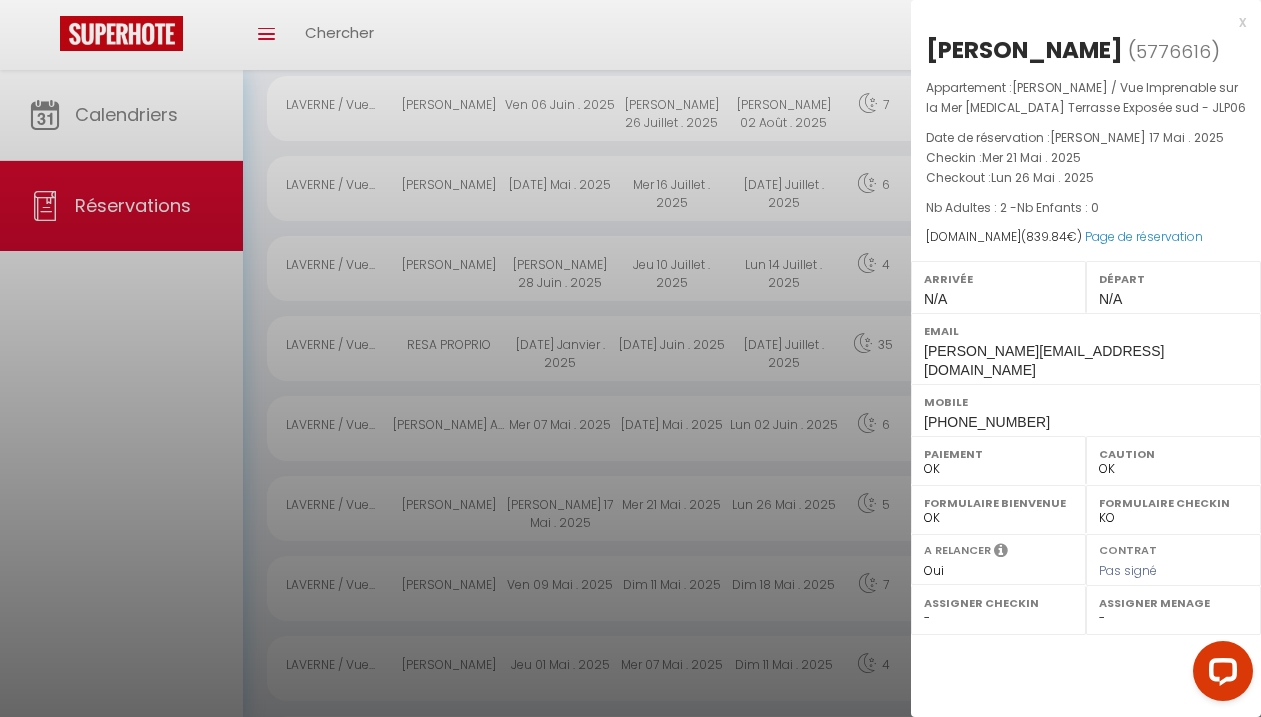 click on "x" at bounding box center [1078, 22] 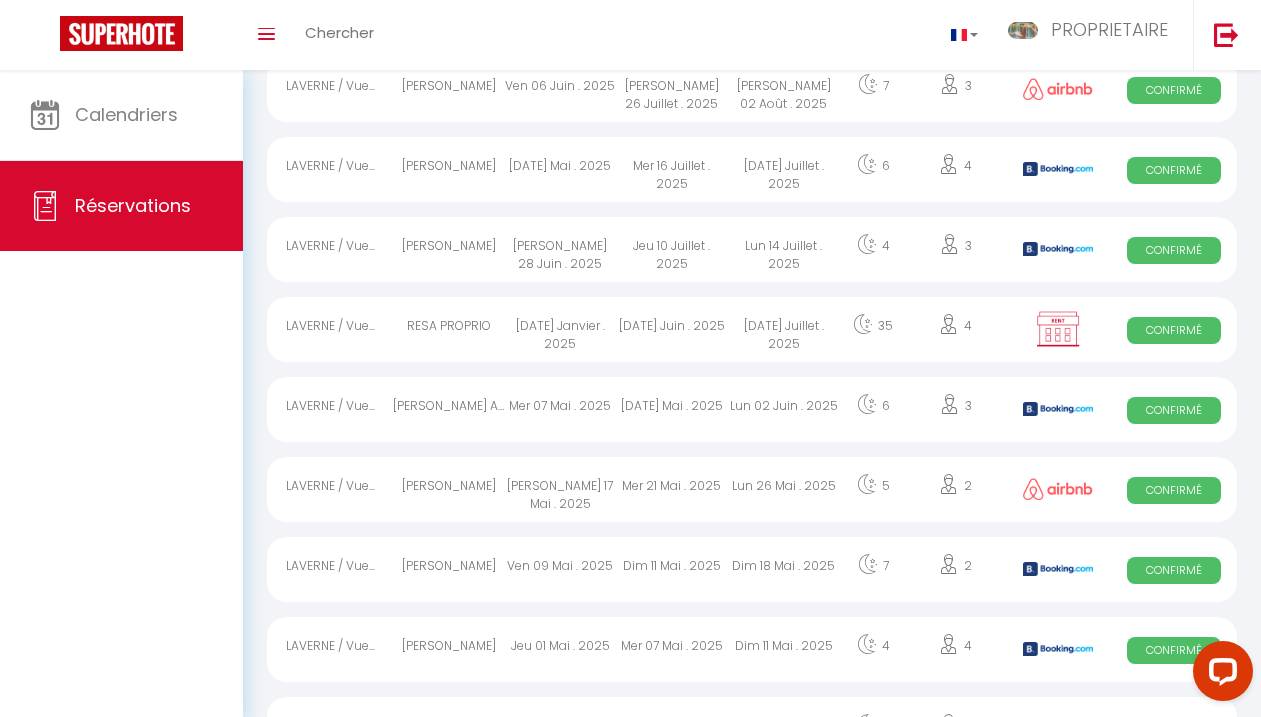scroll, scrollTop: 1032, scrollLeft: 0, axis: vertical 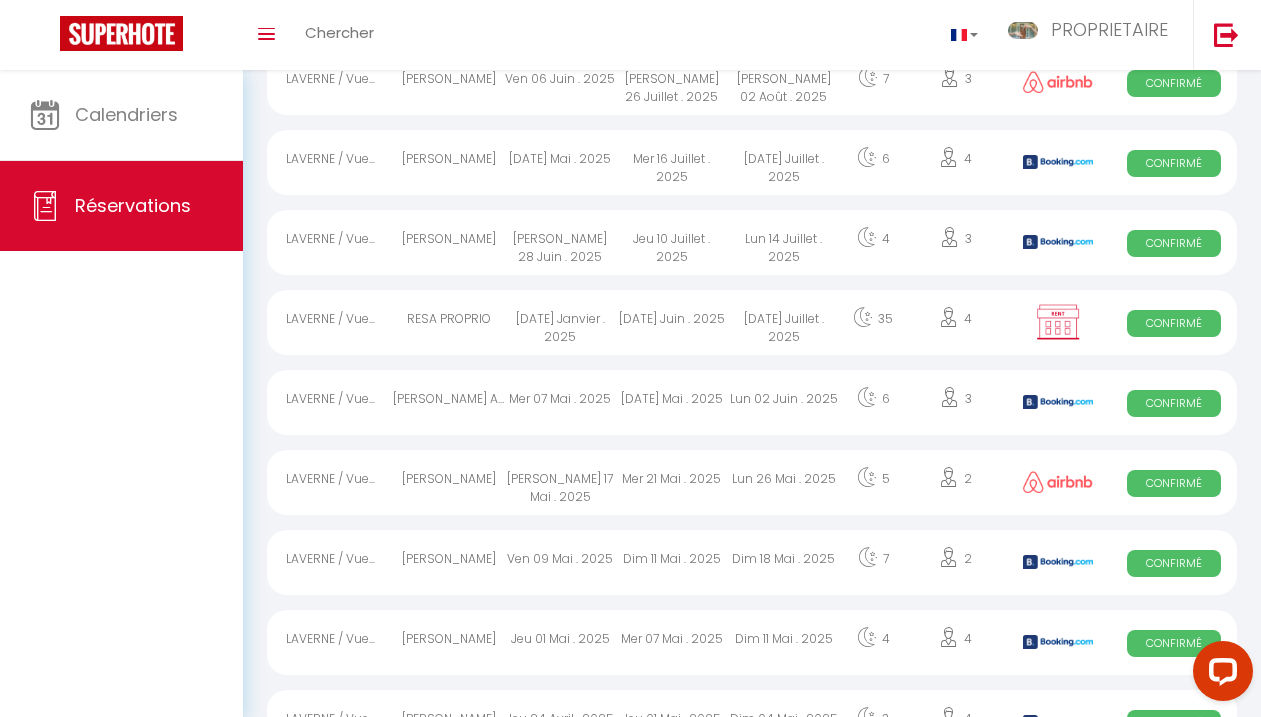 click on "Dim 11 Mai . 2025" at bounding box center (672, 562) 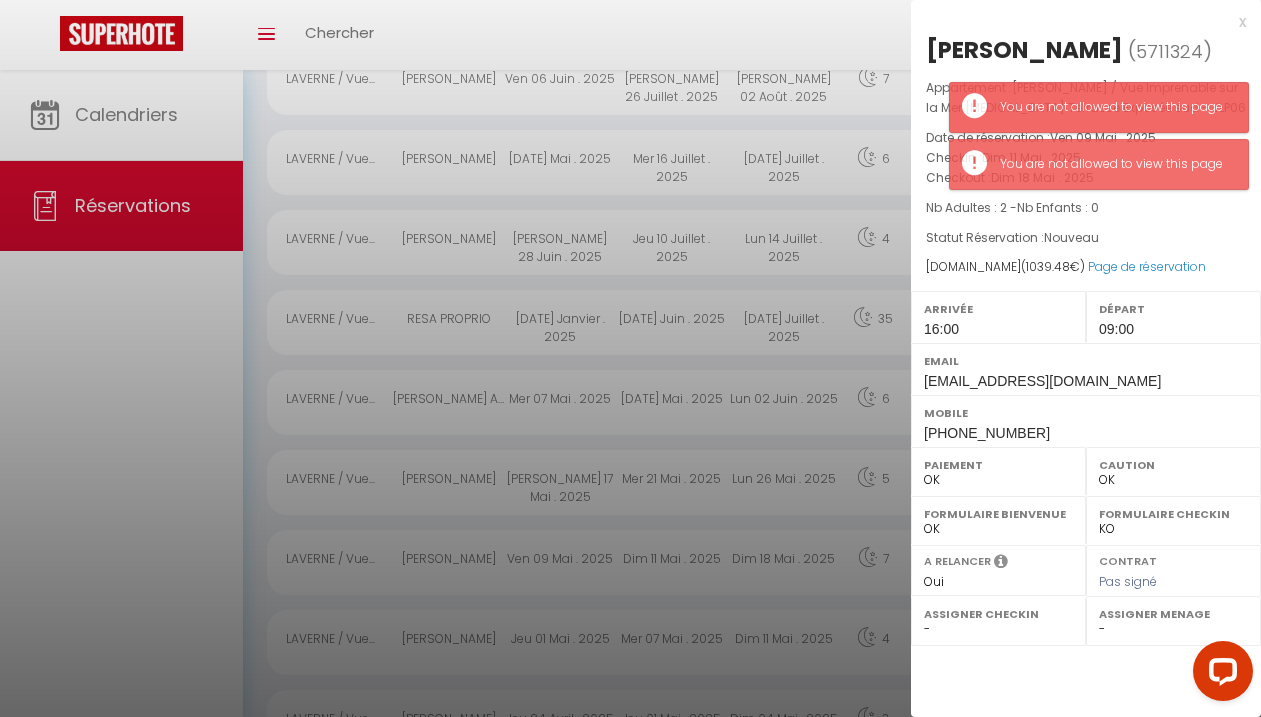 click on "x" at bounding box center [1078, 22] 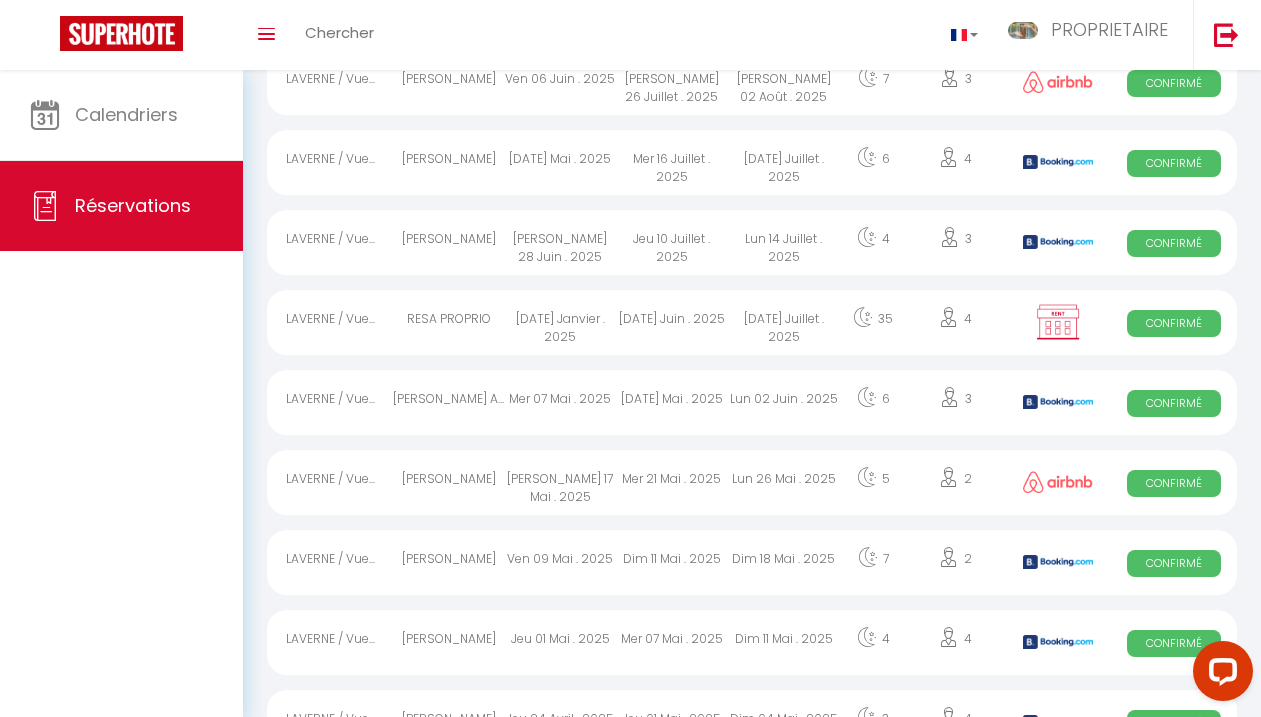 click on "Mer 07 Mai . 2025" at bounding box center [672, 642] 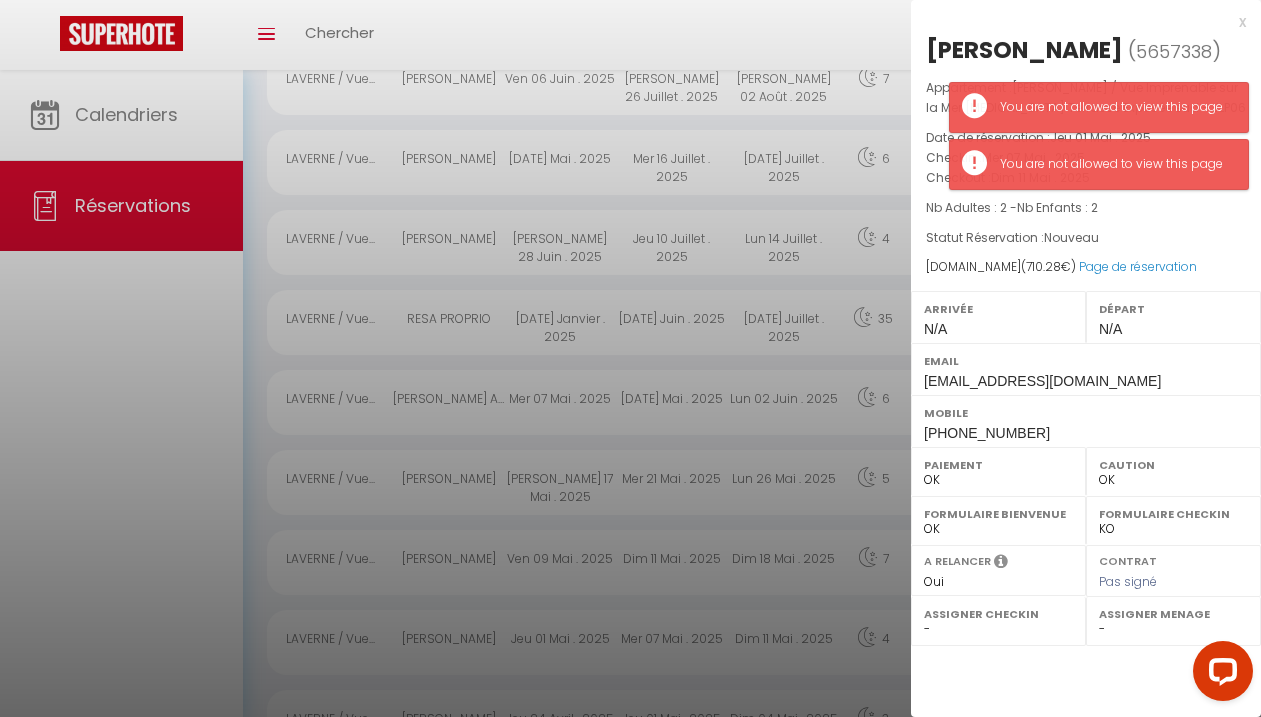 click on "x
[PERSON_NAME]
( 5657338 )    Appartement :  [PERSON_NAME] / Vue Imprenable sur la Mer [MEDICAL_DATA] Terrasse Exposée sud - JLP06   Date de réservation :  Jeu 01 Mai . 2025   Checkin :  Mer 07 Mai . 2025   Checkout :  Dim 11 Mai . 2025
Nb Adultes : 2
-
Nb Enfants : 2   Statut Réservation :  Nouveau
[DOMAIN_NAME]
( 710.28  €)   Page de réservation         Arrivée    N/A   Départ    N/A   Email    [EMAIL_ADDRESS][DOMAIN_NAME]   Mobile    [PHONE_NUMBER]   Paiement    OK   KO   Caution    OK   KO   Formulaire Bienvenue    OK   KO   Formulaire Checkin    OK   KO    A relancer     Oui   Non   Contrat    Pas signé   Assigner Checkin   -     Assigner Menage   -" at bounding box center [1086, 228] 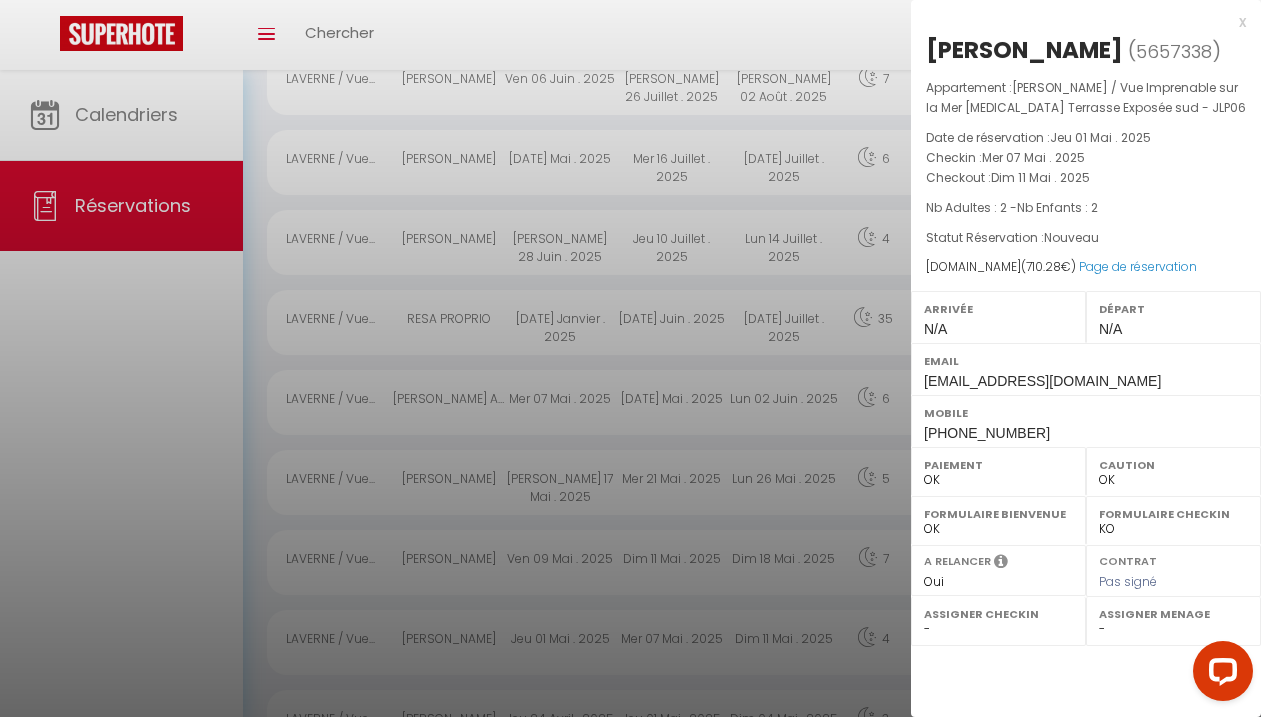 click on "x" at bounding box center (1078, 22) 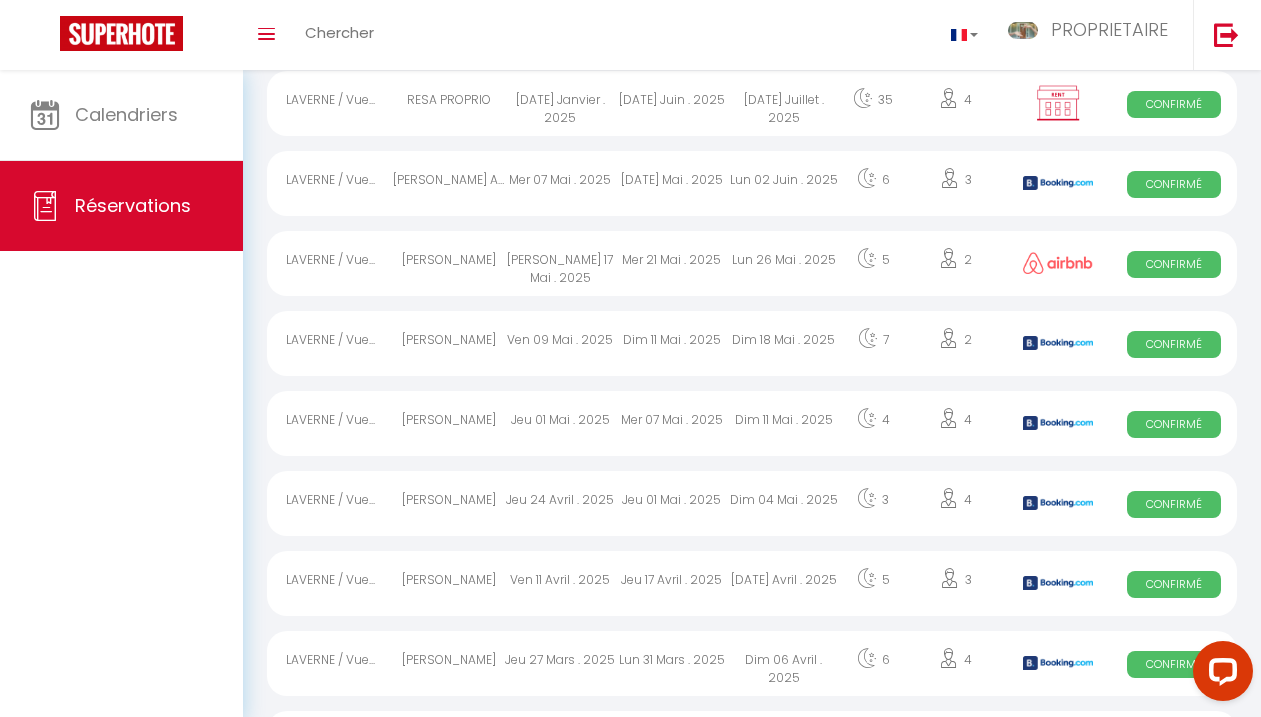 scroll, scrollTop: 1273, scrollLeft: 0, axis: vertical 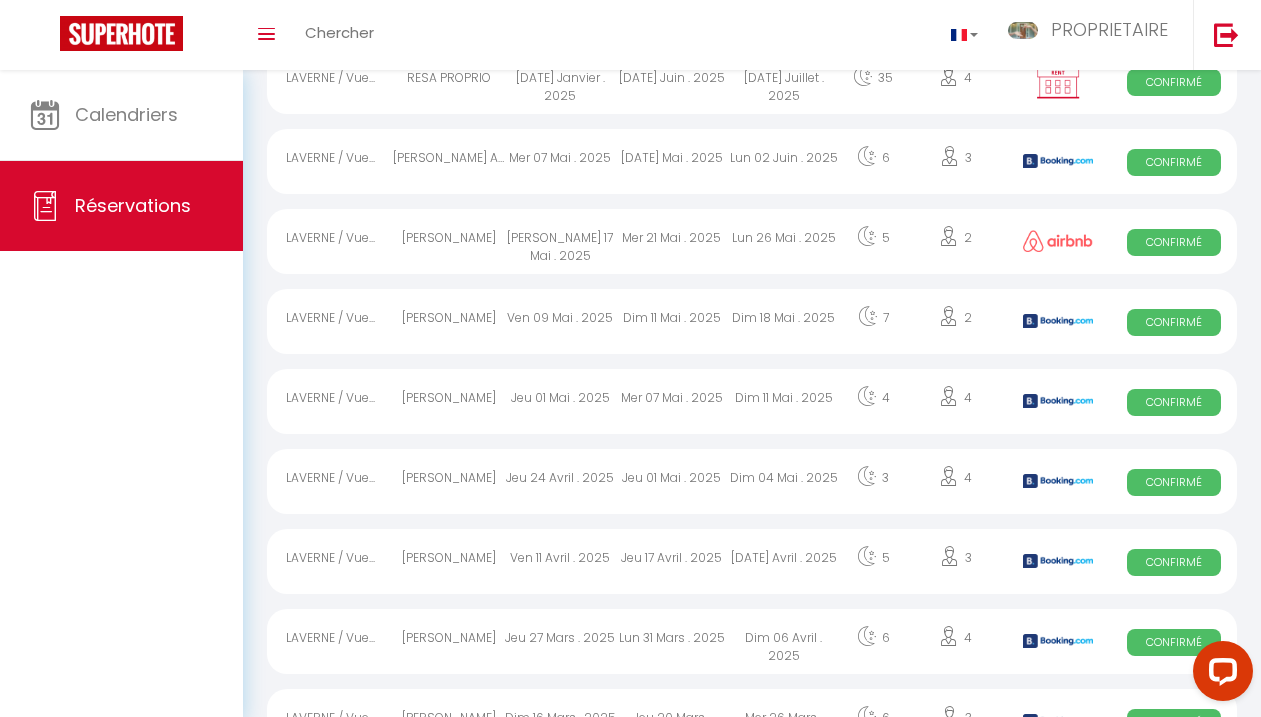 click on "Jeu 24 Avril . 2025" at bounding box center [561, 481] 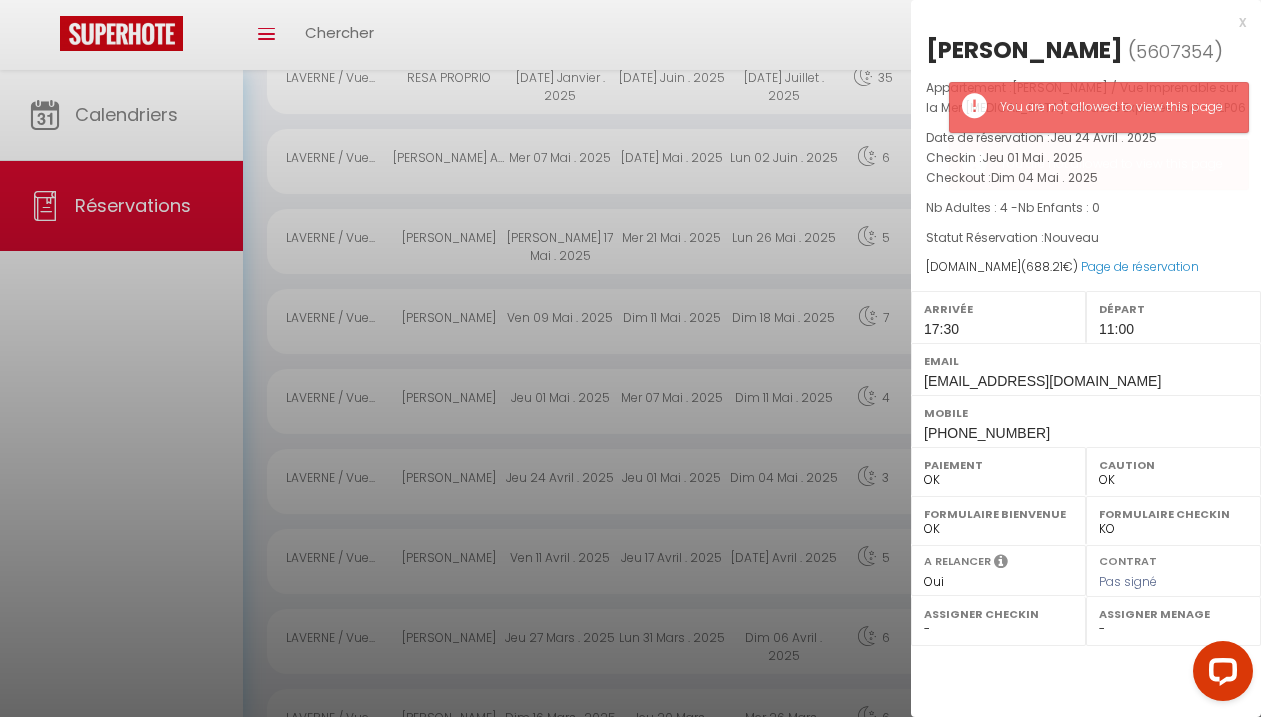 click on "x" at bounding box center [1078, 22] 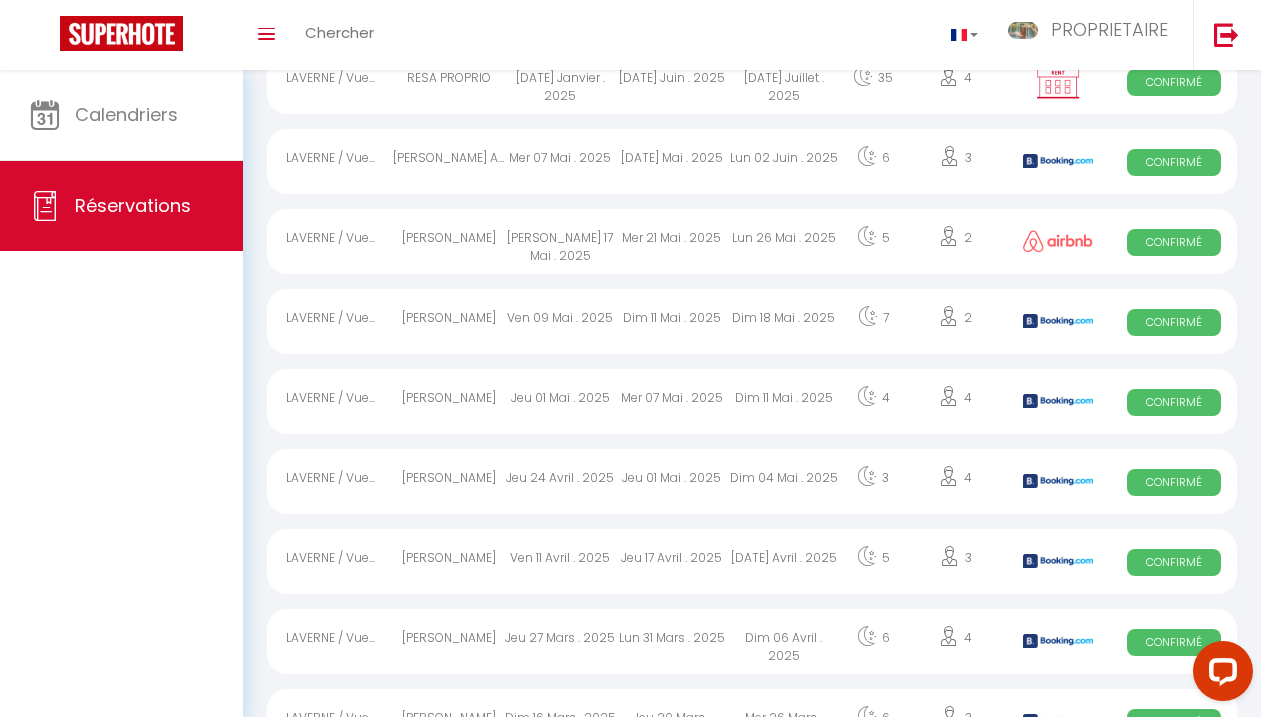 click on "Jeu 17 Avril . 2025" at bounding box center [672, 561] 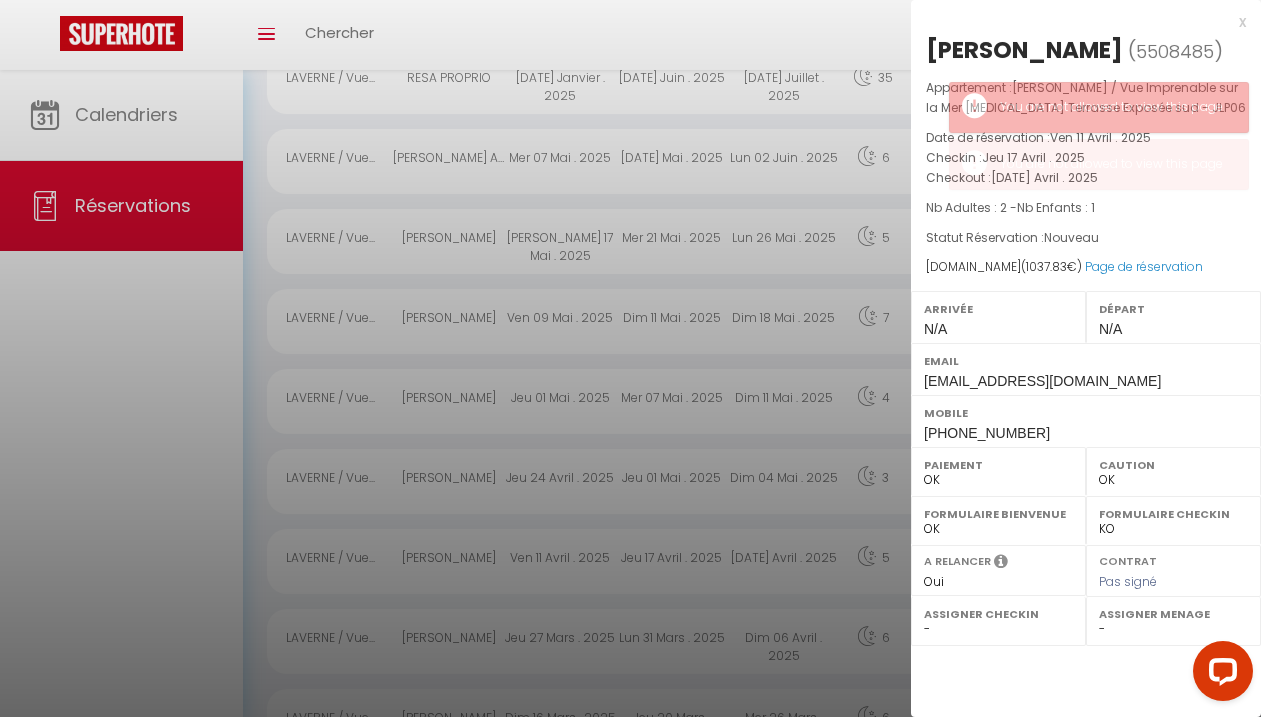 click on "x" at bounding box center [1078, 22] 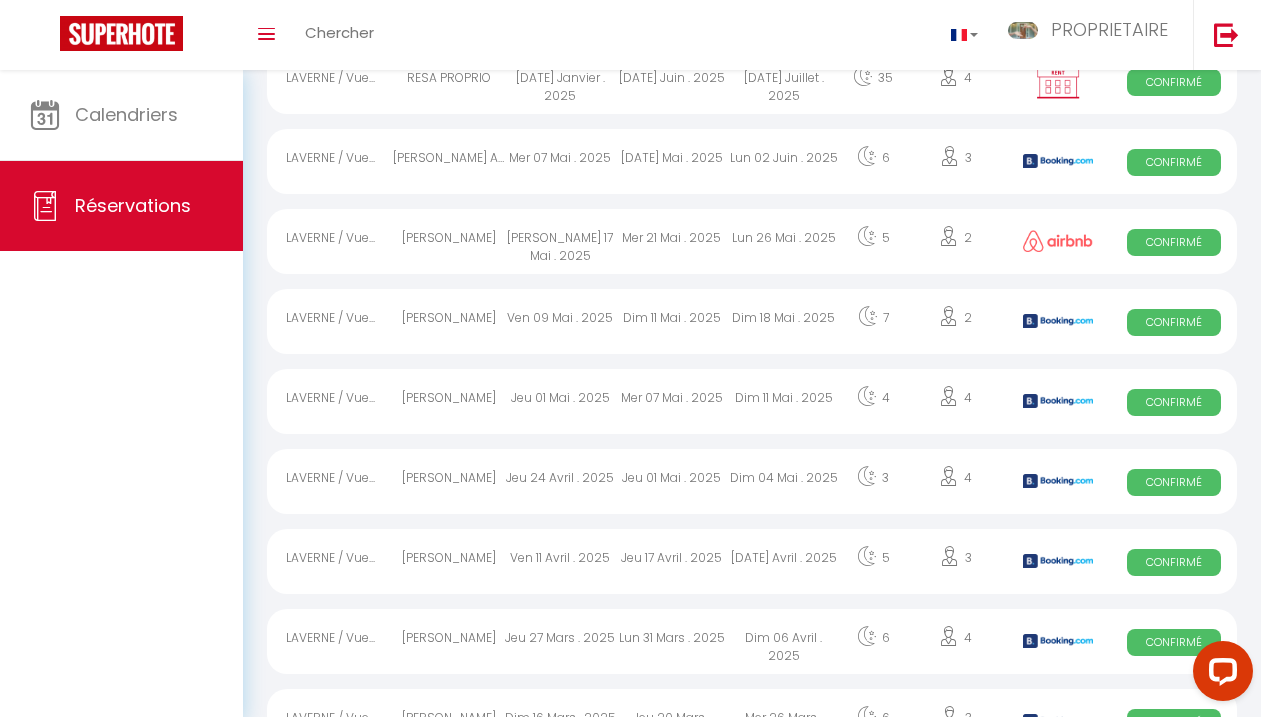 click on "Jeu 27 Mars . 2025" at bounding box center (561, 641) 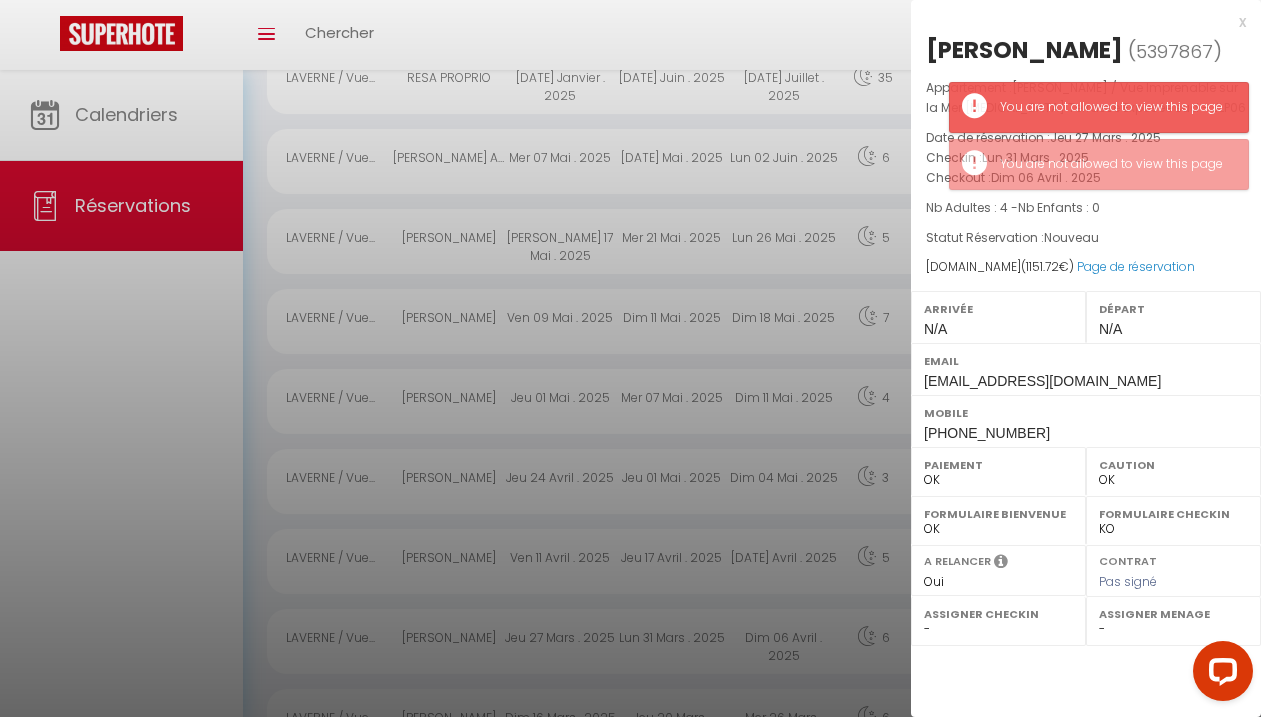 click on "x" at bounding box center [1078, 22] 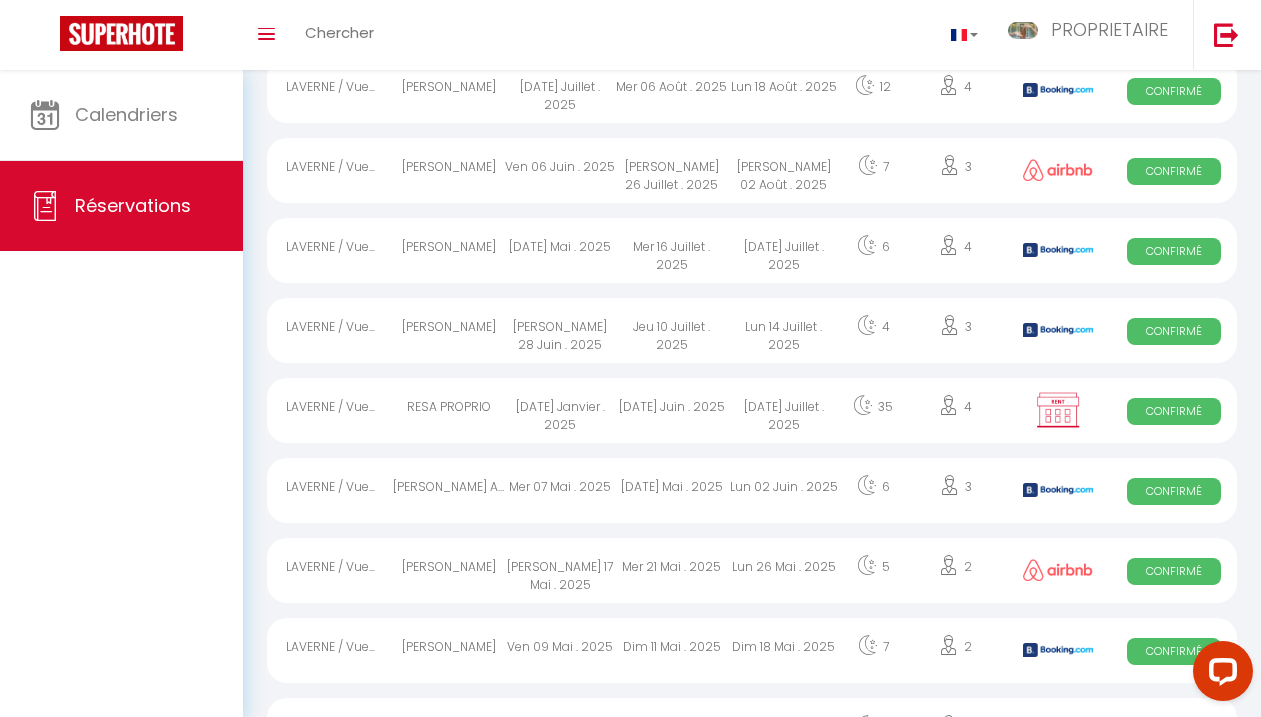 scroll, scrollTop: 943, scrollLeft: 0, axis: vertical 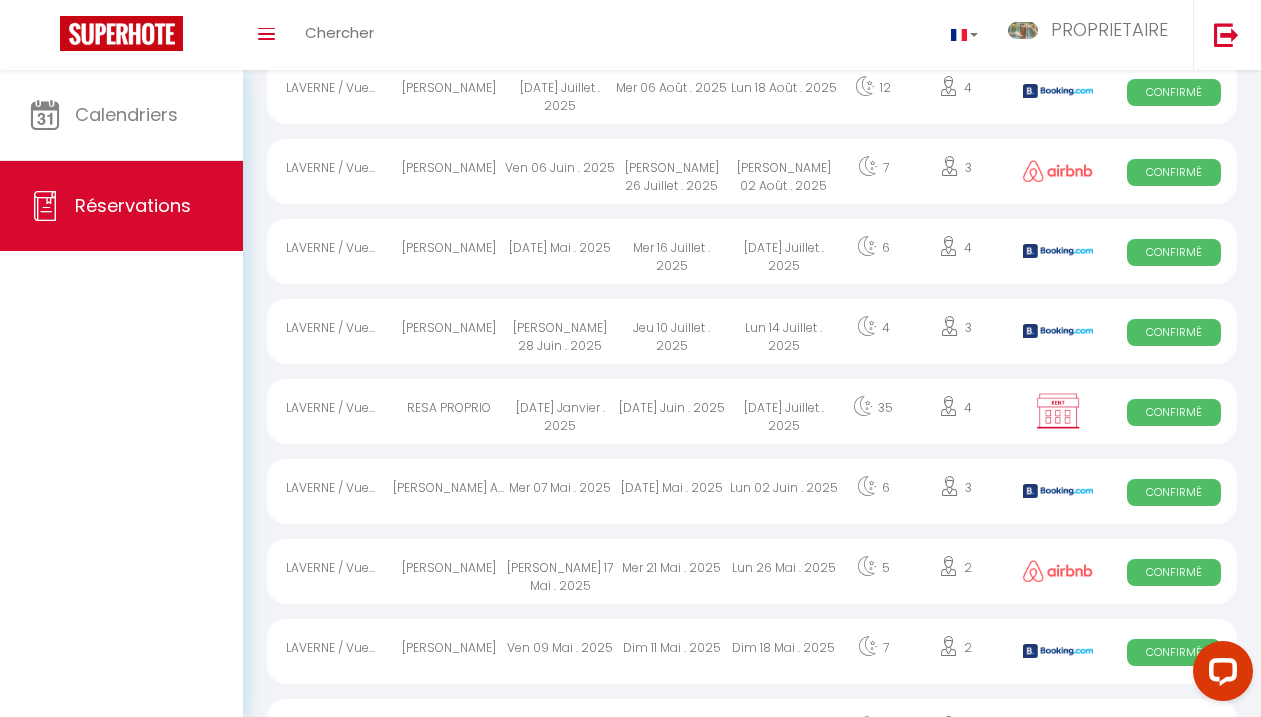 click on "Confirmé" at bounding box center [1174, 252] 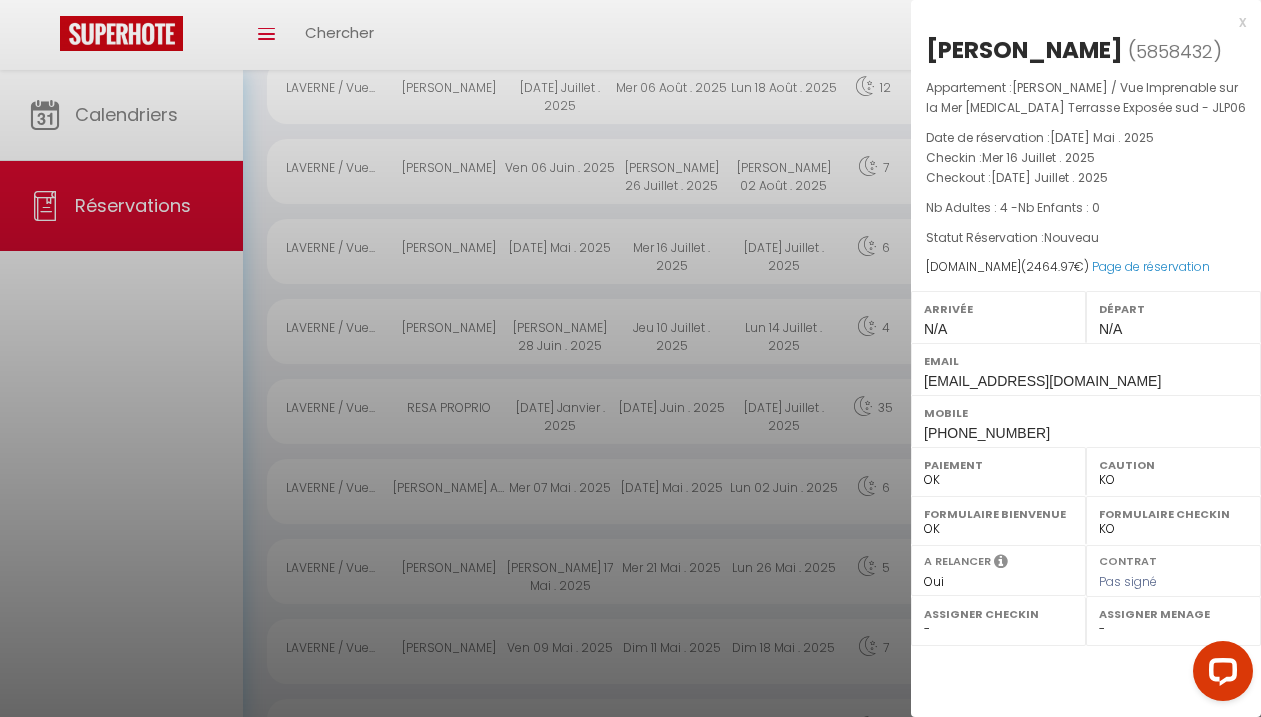 click on "x" at bounding box center [1078, 22] 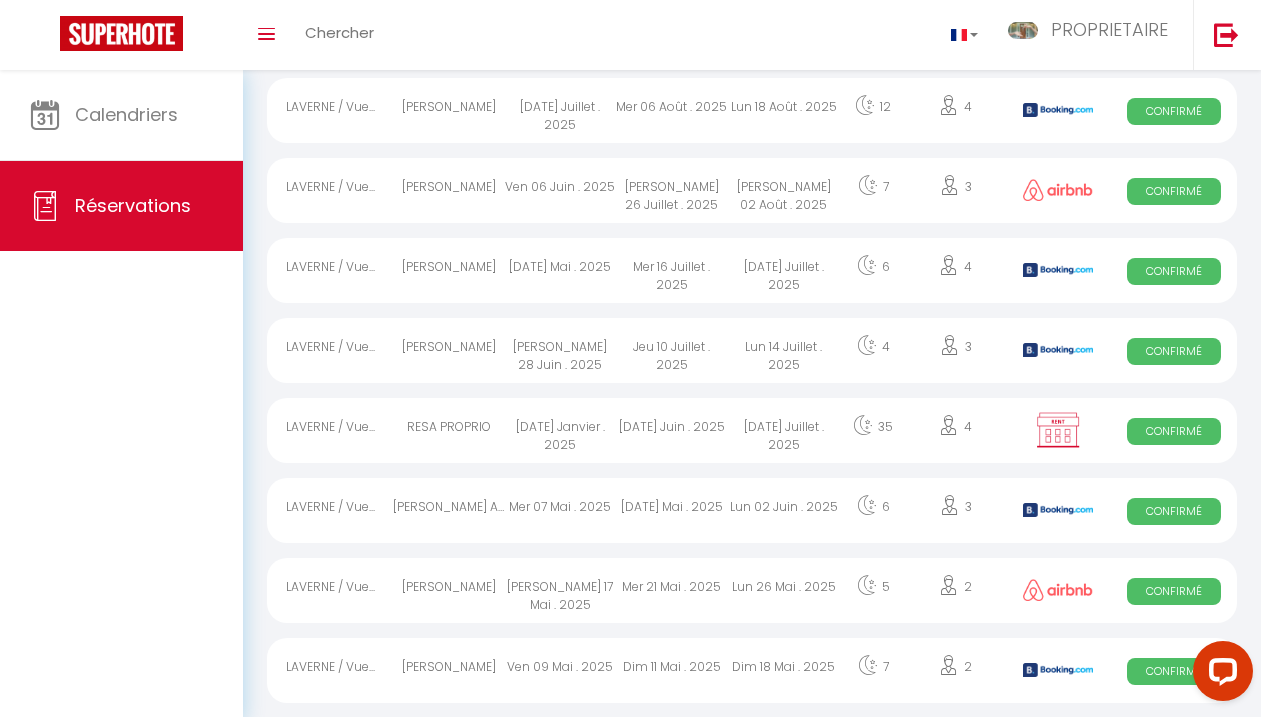scroll, scrollTop: 922, scrollLeft: 0, axis: vertical 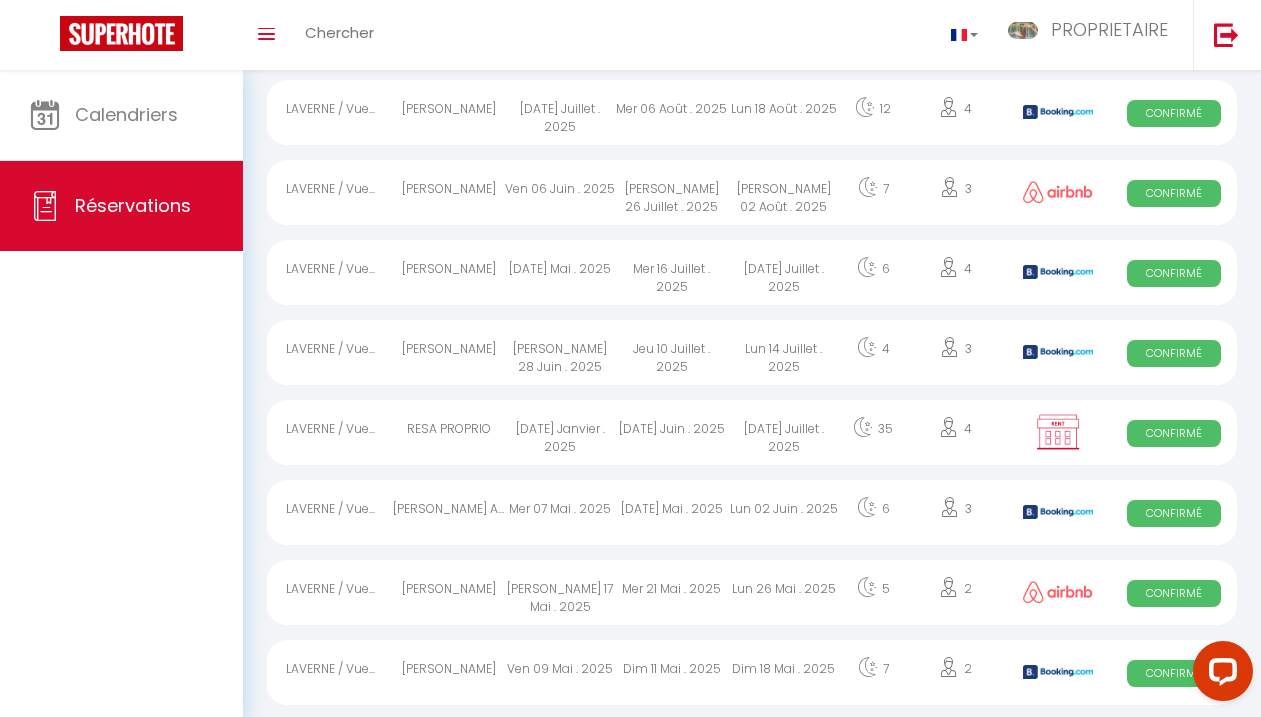 click on "[PERSON_NAME] 26 Juillet . 2025" at bounding box center (672, 192) 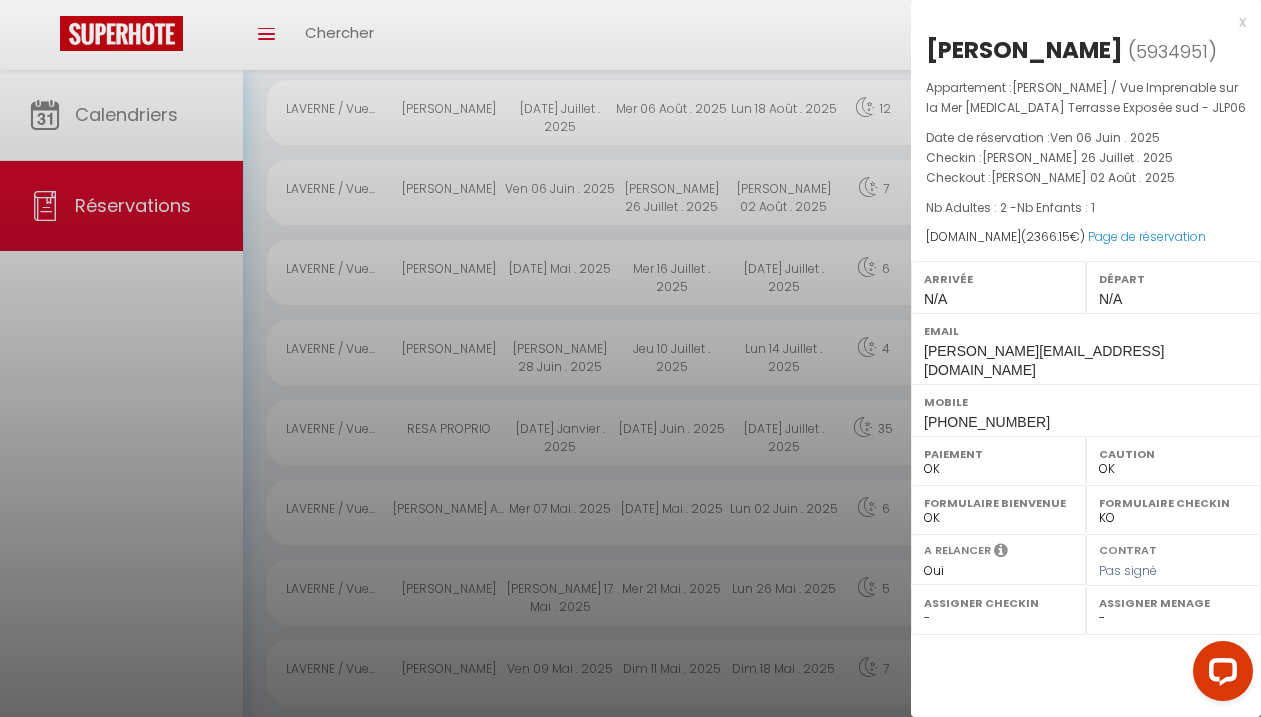 click on "x" at bounding box center [1078, 22] 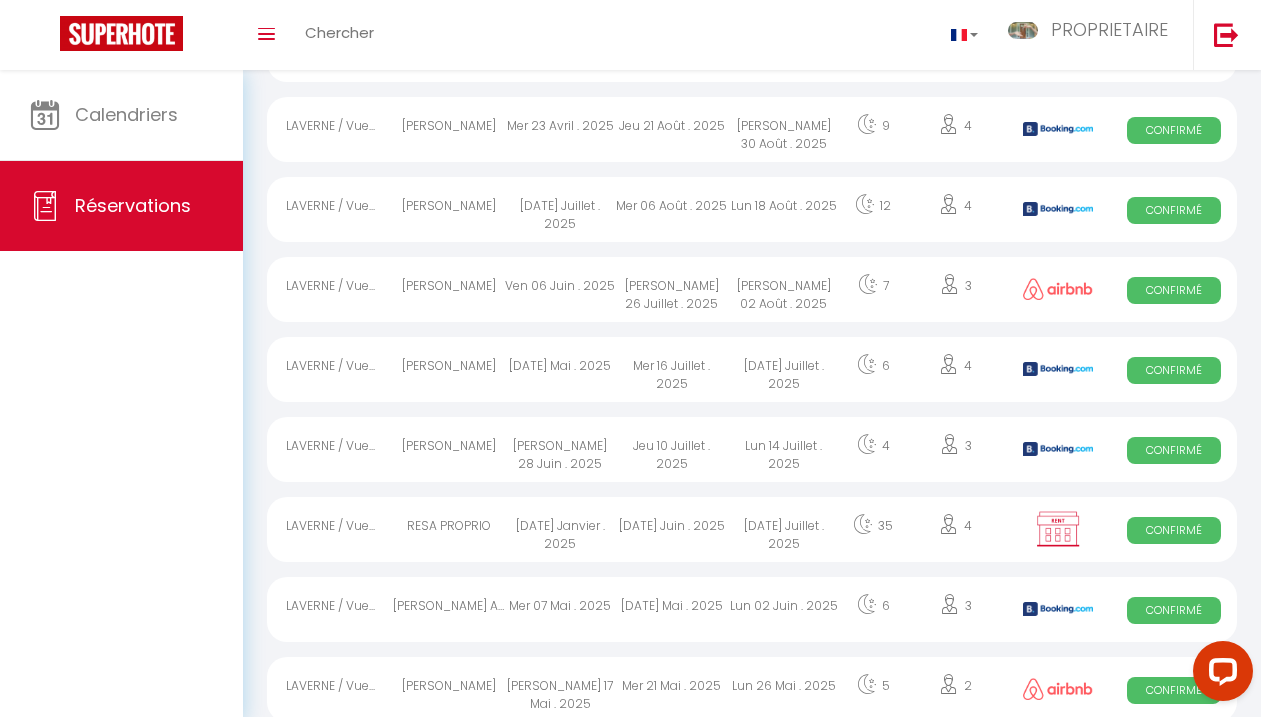 scroll, scrollTop: 818, scrollLeft: 0, axis: vertical 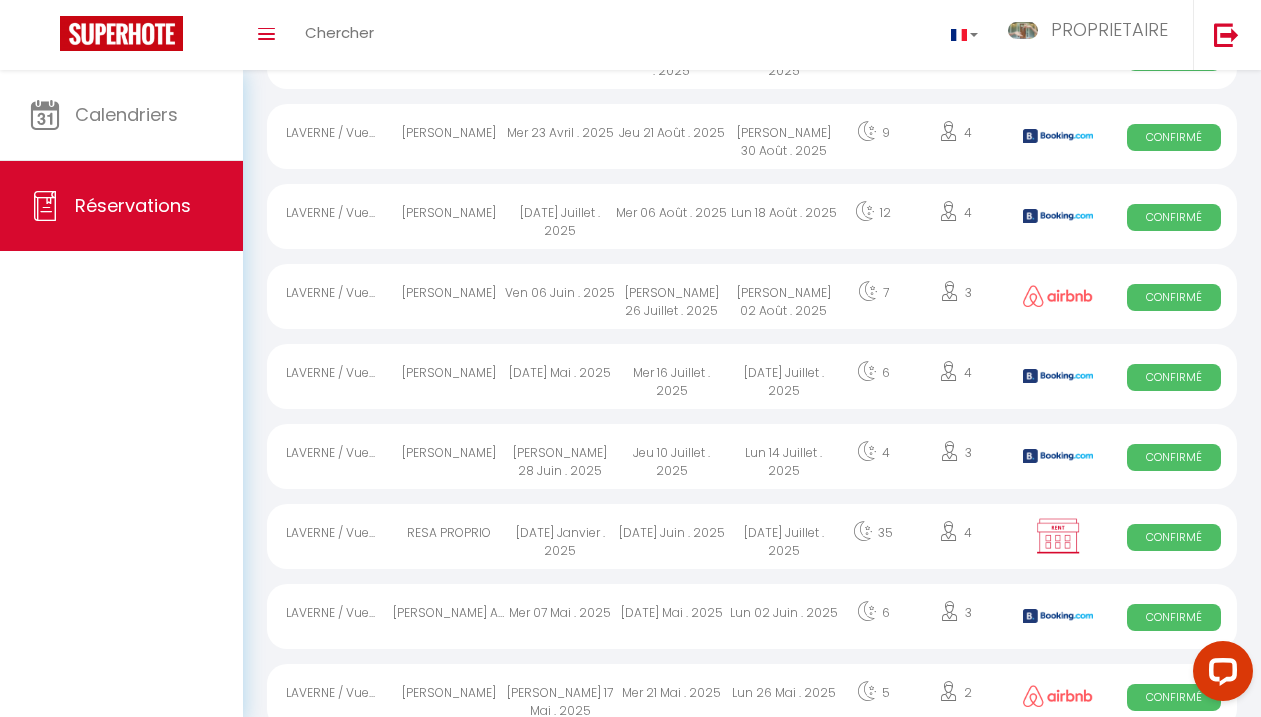 click on "Mer 06 Août . 2025" at bounding box center (672, 216) 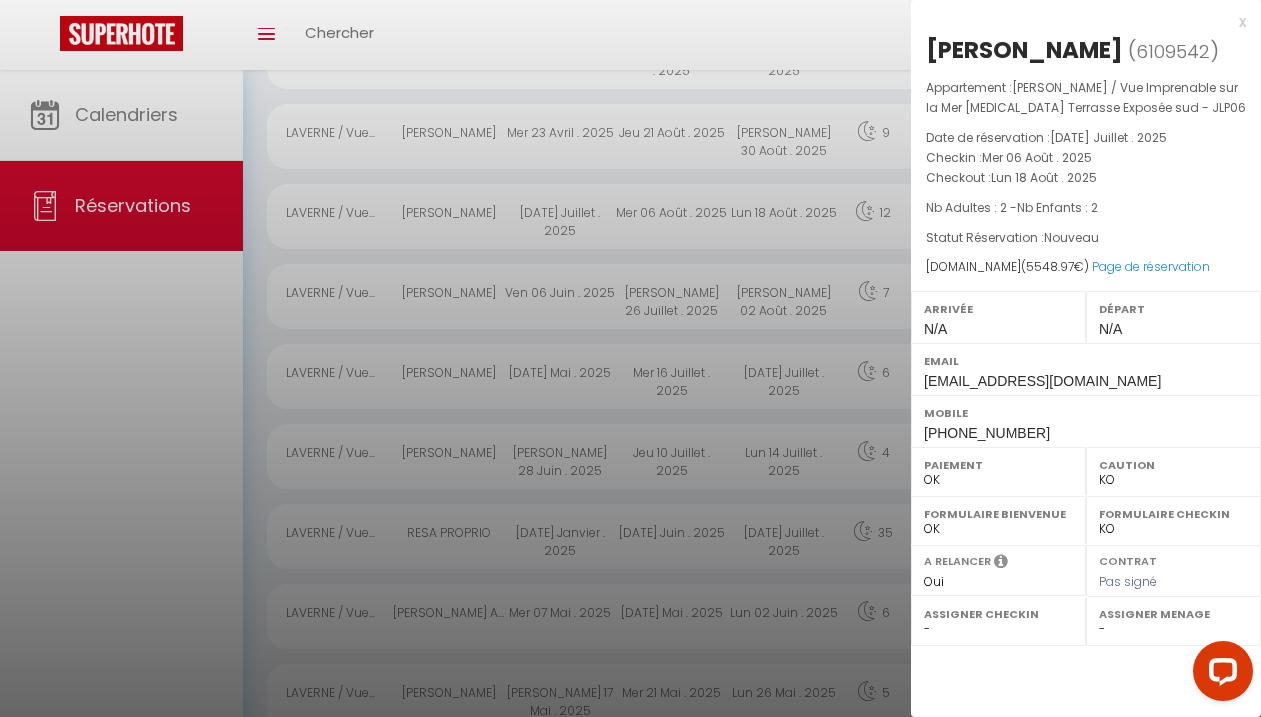 click on "x" at bounding box center [1078, 22] 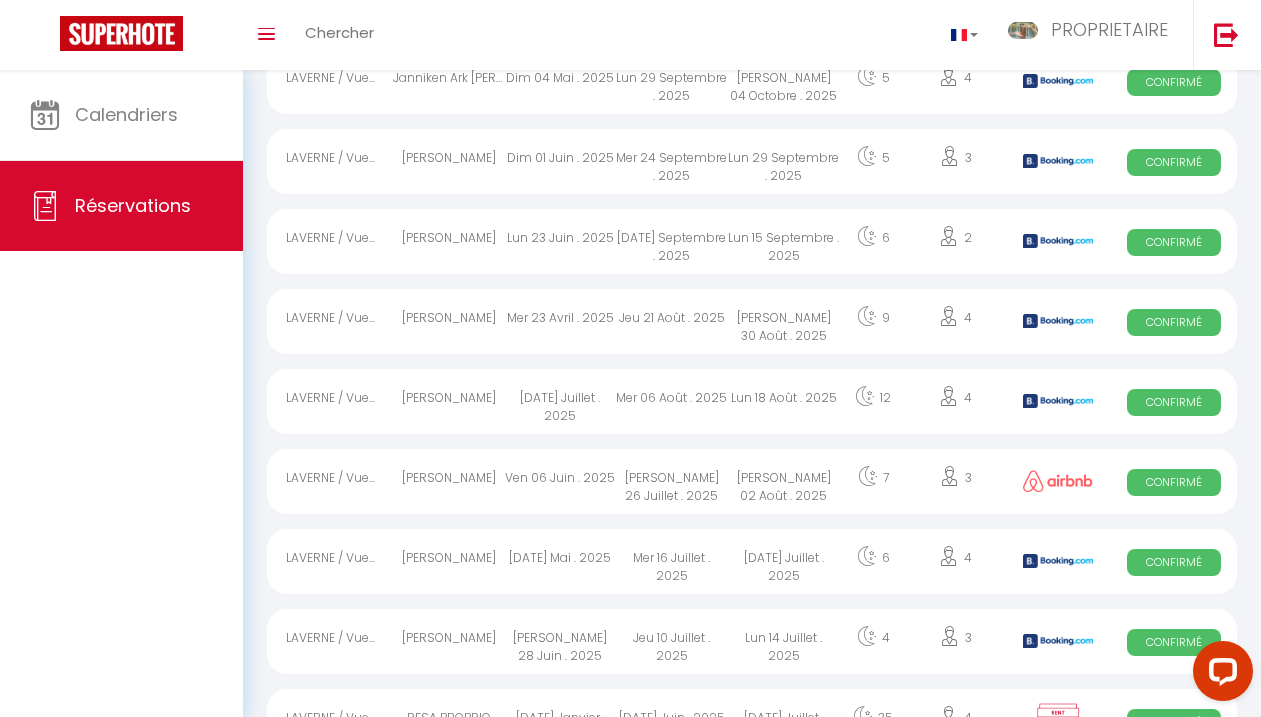 scroll, scrollTop: 705, scrollLeft: 0, axis: vertical 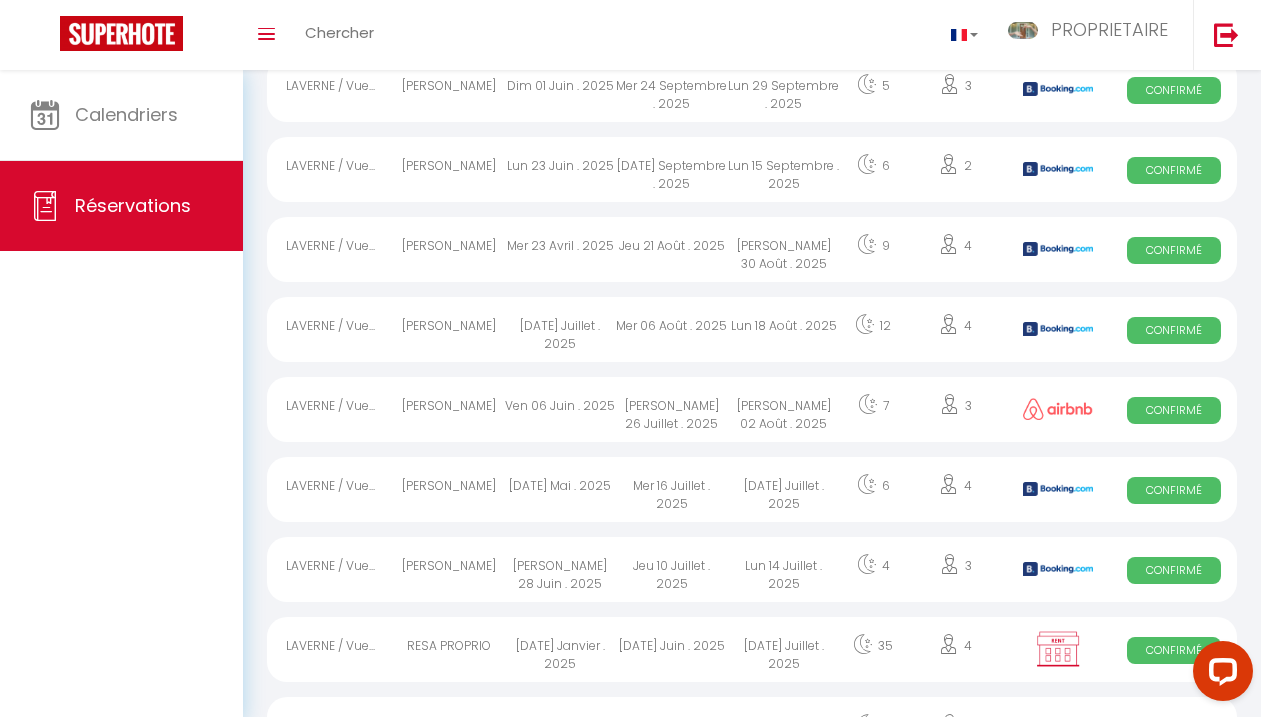 click on "Confirmé" at bounding box center (1174, 250) 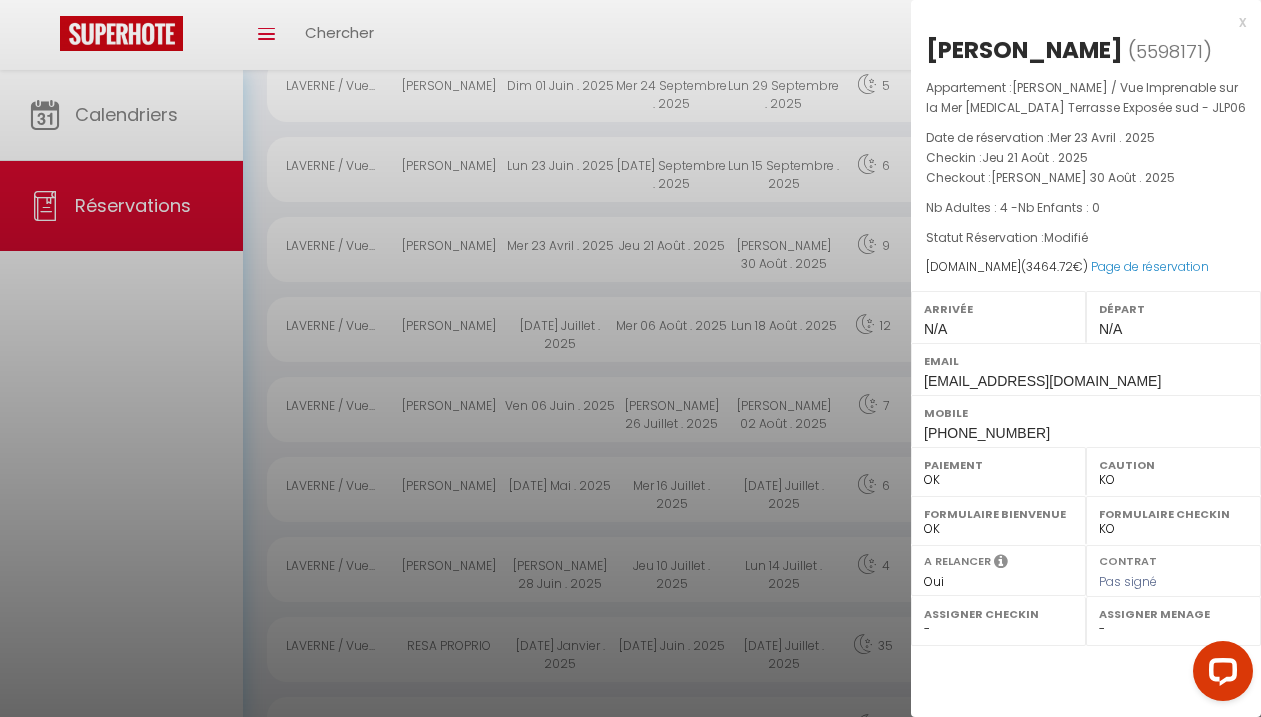 click on "x
[PERSON_NAME]
( 5598171 )    Appartement :  [PERSON_NAME] / Vue Imprenable sur la Mer [MEDICAL_DATA] Terrasse Exposée sud - JLP06   Date de réservation :  Mer 23 Avril . 2025   Checkin :  Jeu 21 Août . 2025   Checkout :  [PERSON_NAME] 30 Août . 2025
Nb Adultes : 4
-
Nb Enfants : 0   Statut Réservation :  Modifié
[DOMAIN_NAME]
( 3464.72  €)   Page de réservation         Arrivée    N/A   Départ    N/A   Email    [EMAIL_ADDRESS][DOMAIN_NAME]   Mobile    [PHONE_NUMBER]   Paiement    OK   KO   Caution    OK   KO   Formulaire Bienvenue    OK   KO   Formulaire Checkin    OK   KO    A relancer     Oui   Non   Contrat    Pas signé   Assigner Checkin   -     Assigner Menage   -" at bounding box center [1086, 228] 